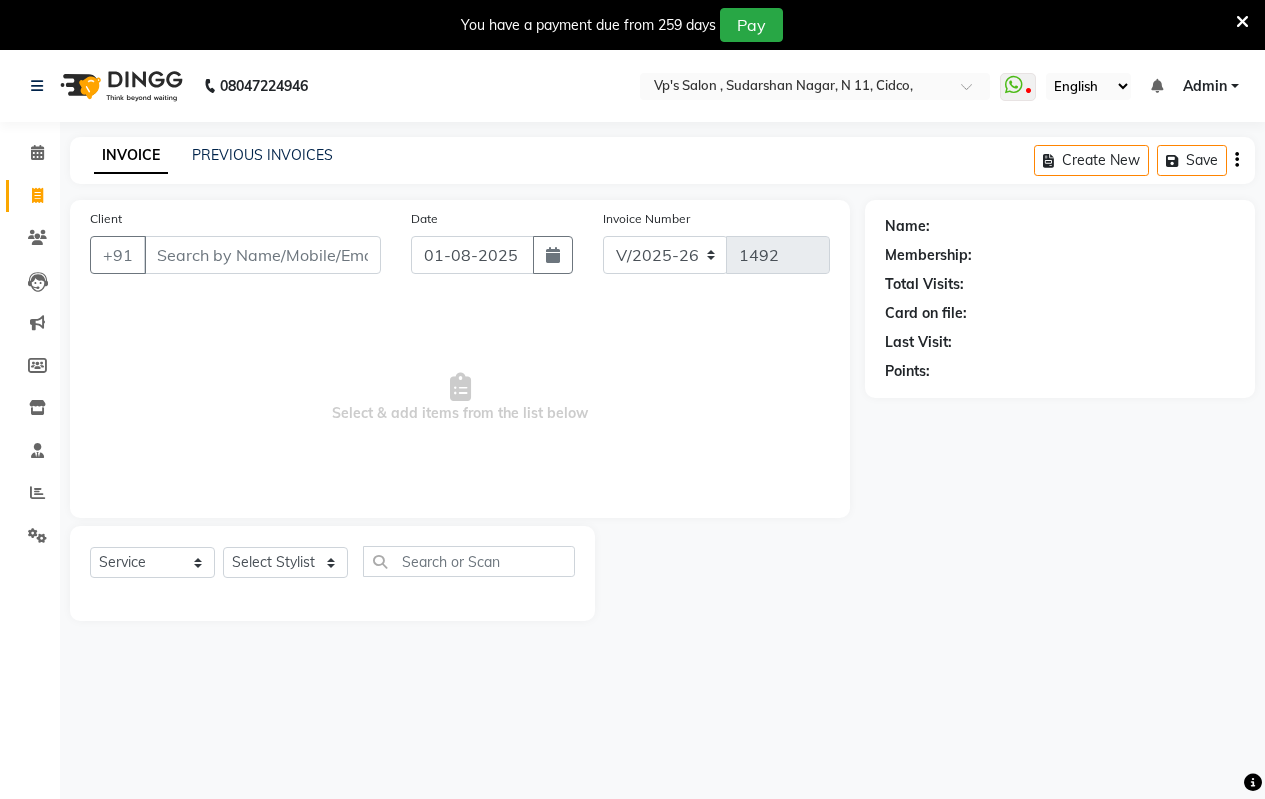 select on "4917" 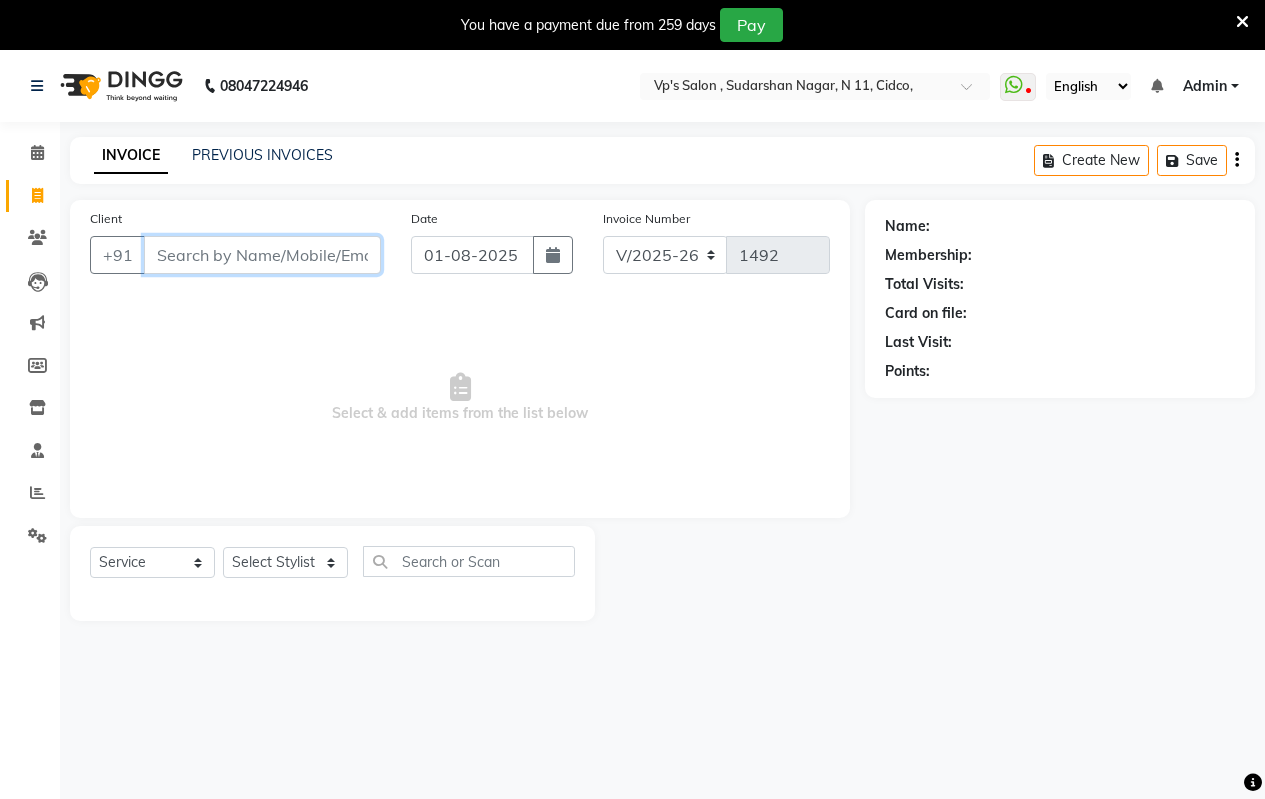 scroll, scrollTop: 50, scrollLeft: 0, axis: vertical 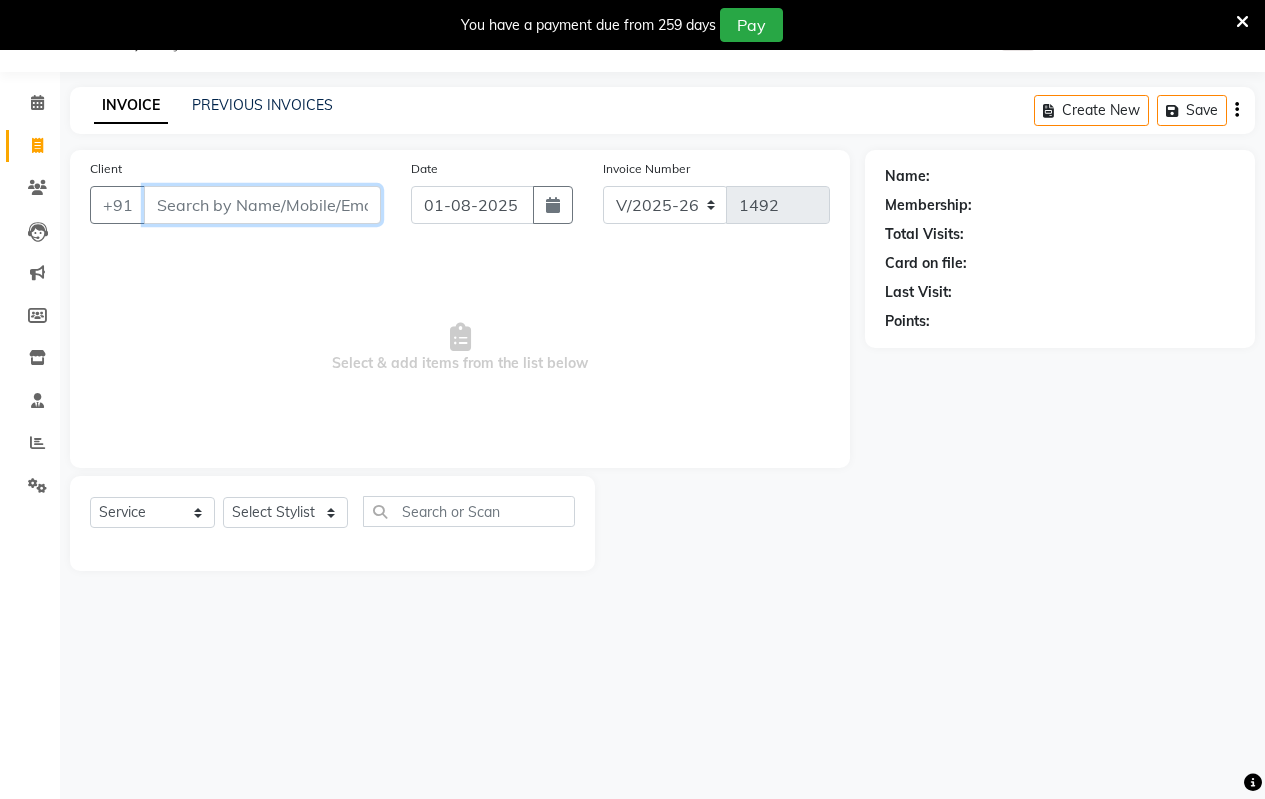 drag, startPoint x: 0, startPoint y: 0, endPoint x: 289, endPoint y: 198, distance: 350.3213 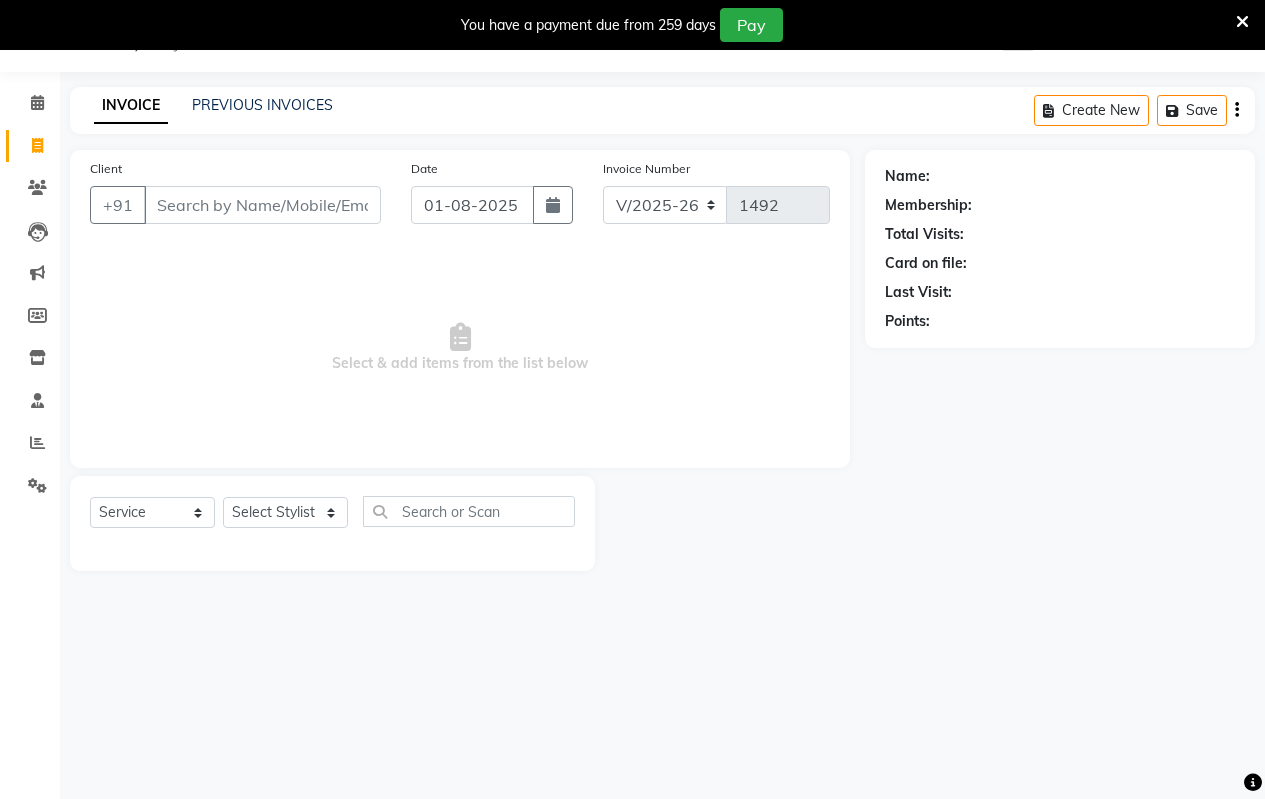 drag, startPoint x: 282, startPoint y: 245, endPoint x: 280, endPoint y: 264, distance: 19.104973 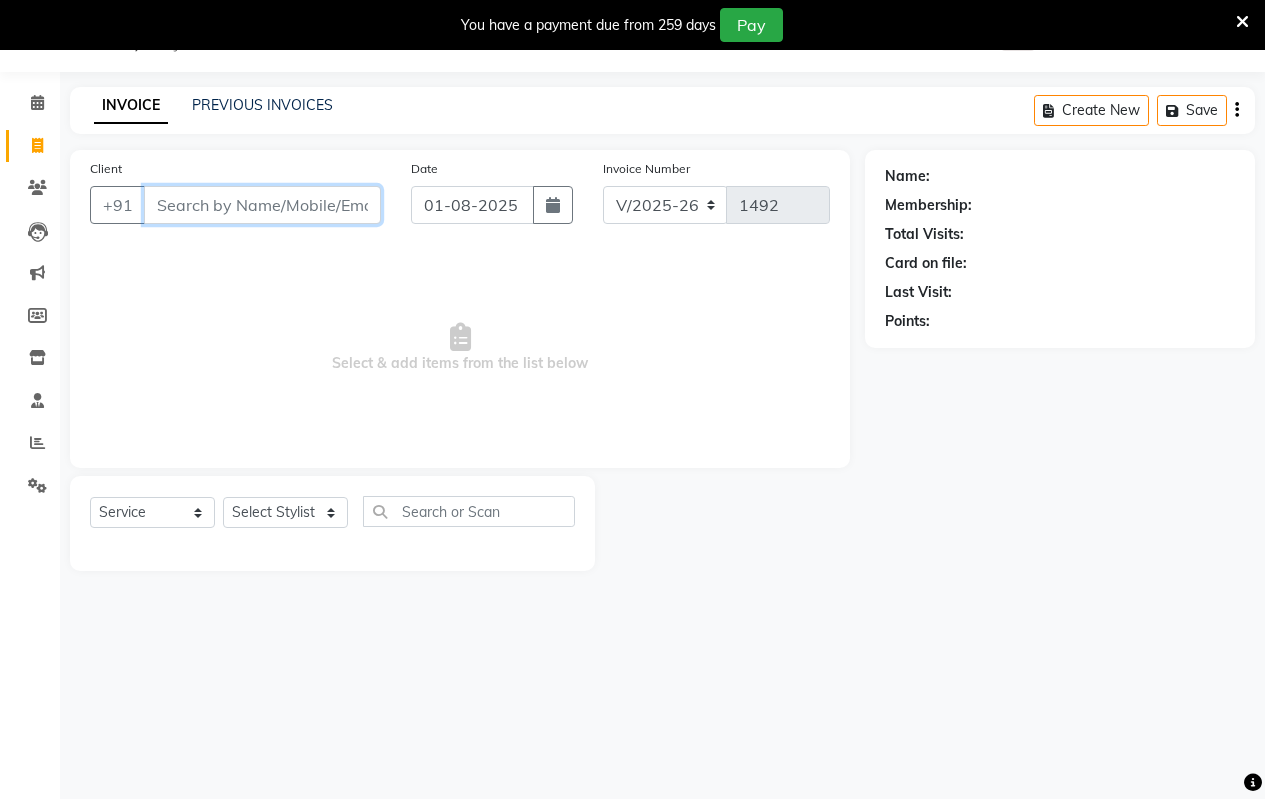 click on "Client" at bounding box center (262, 205) 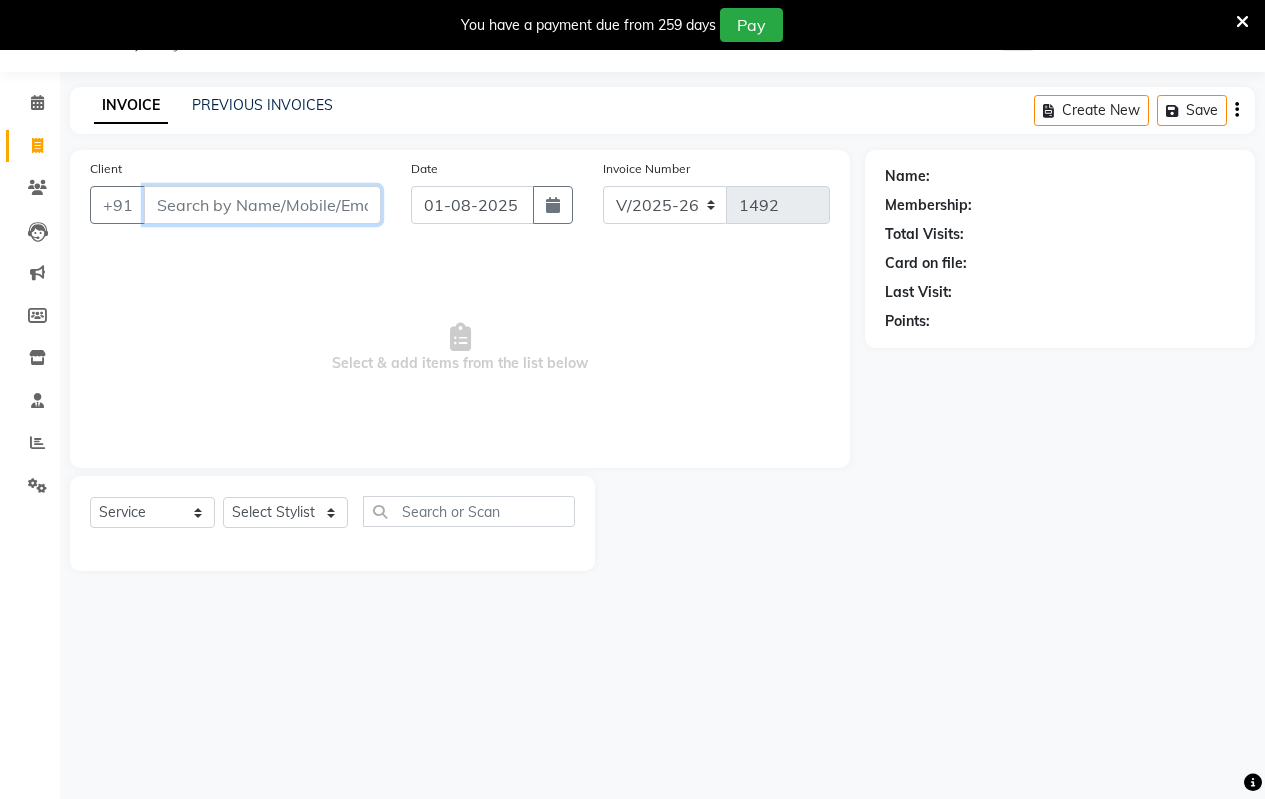 click on "Client" at bounding box center [262, 205] 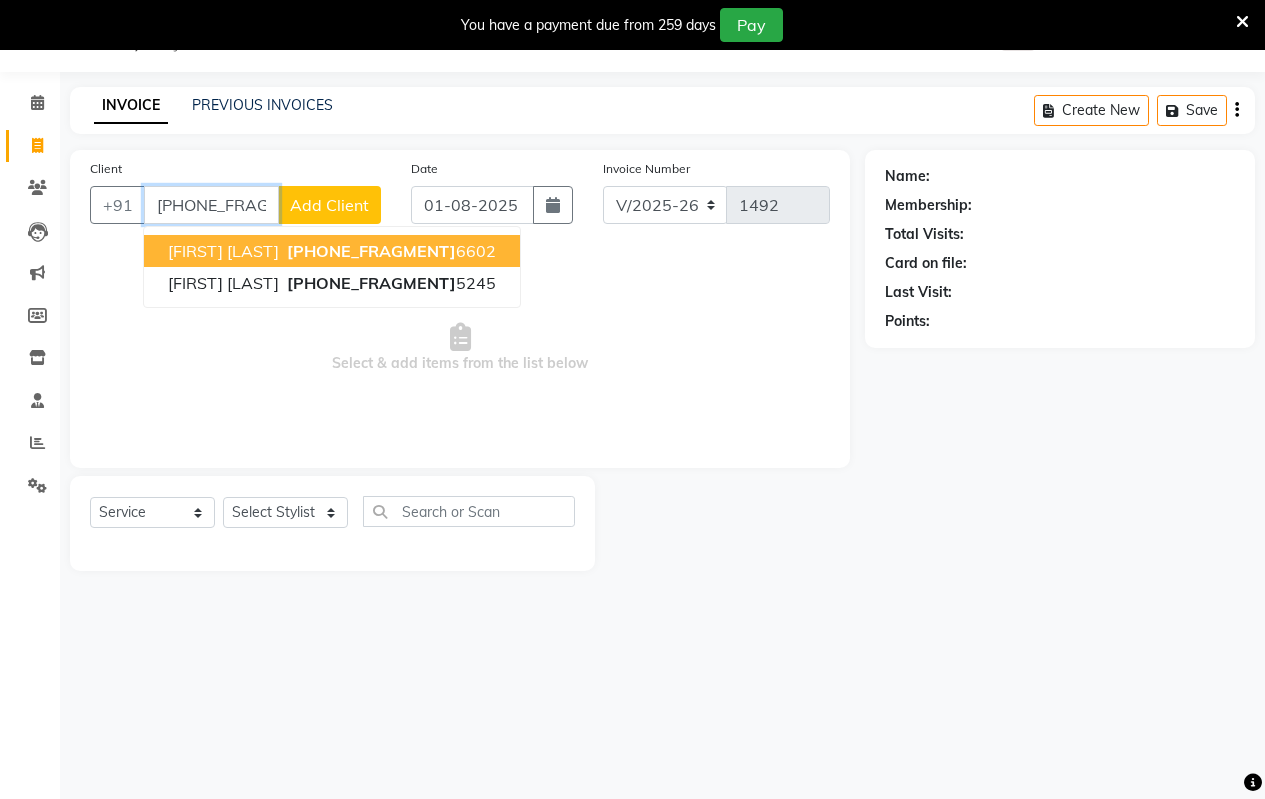 click on "[FIRST] [LAST]" at bounding box center [223, 251] 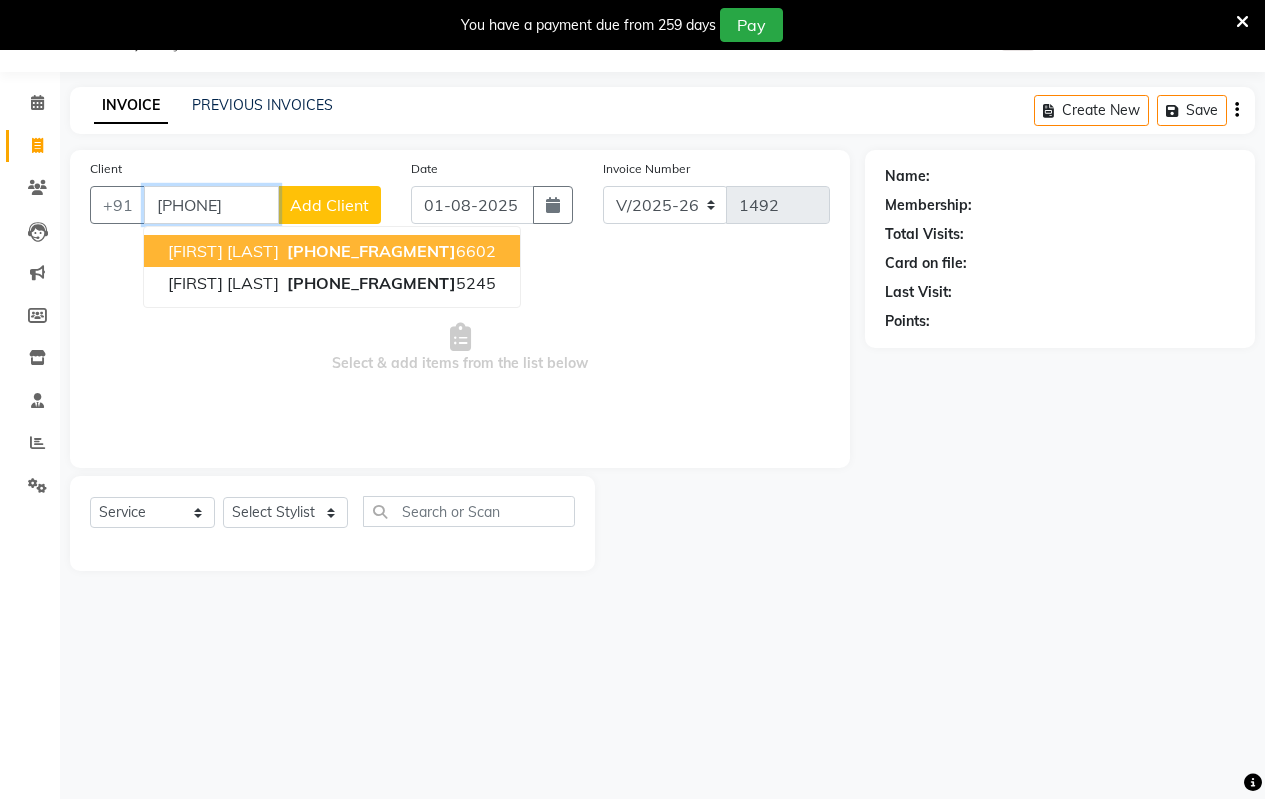 type on "[PHONE]" 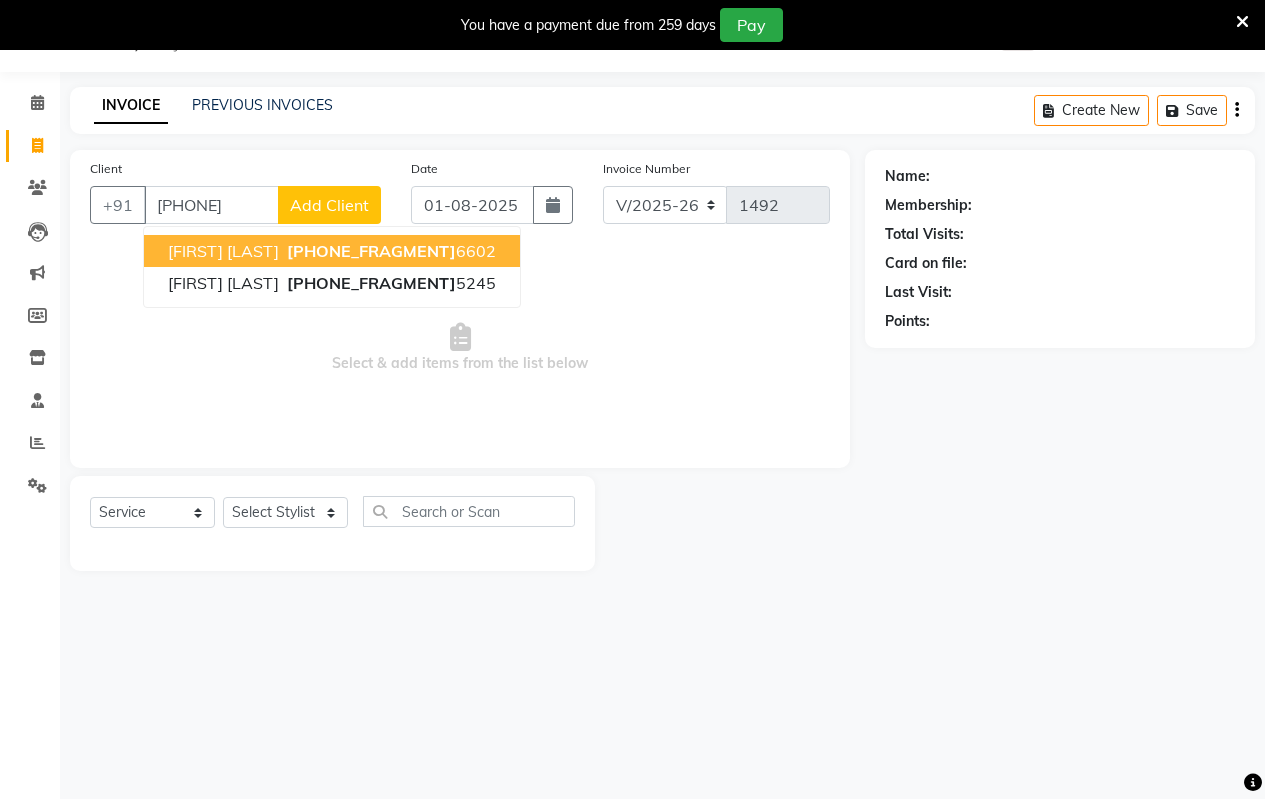 click on "Client +[COUNTRY_CODE] [PHONE] [FIRST] [LAST] [PHONE] [FIRST] [LAST] [PHONE] Add Client Date [DATE] Invoice Number V/2025 V/2025-26 [INVOICE_NUMBER] Select & add items from the list below" 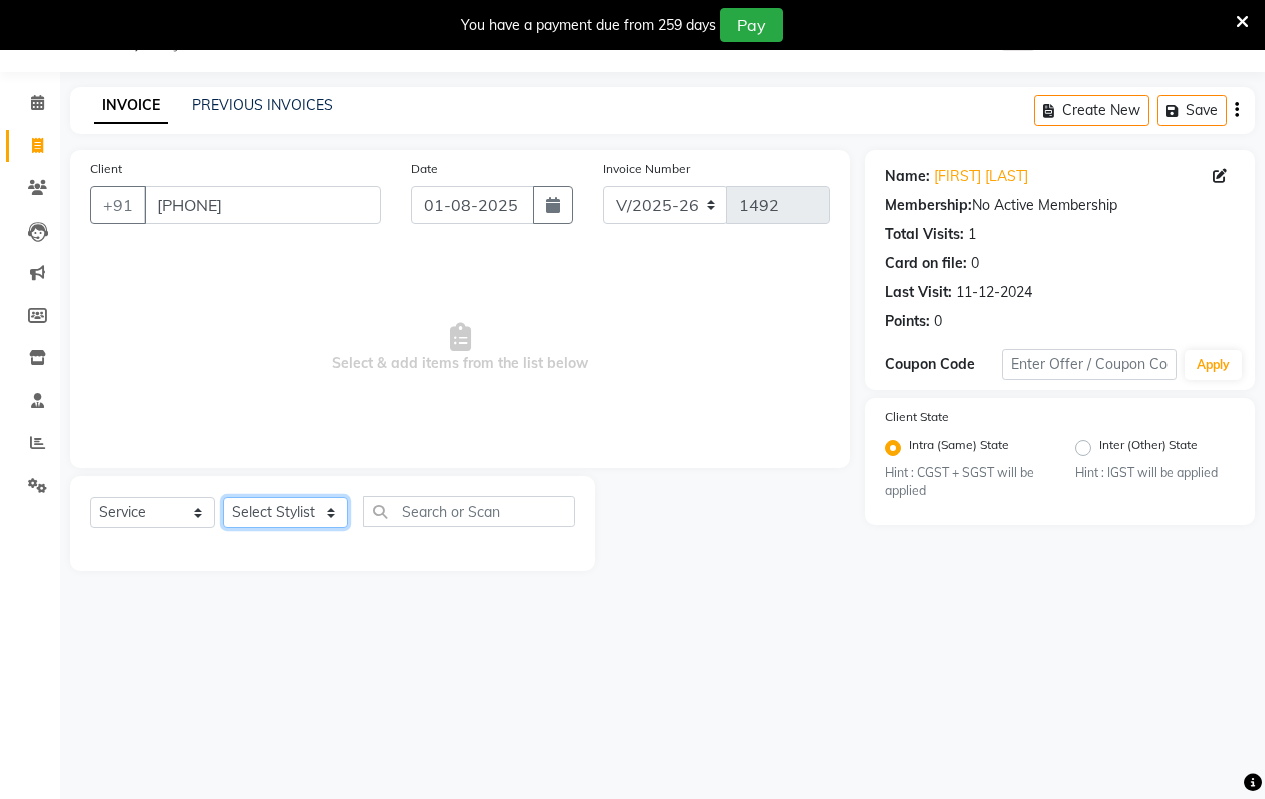 click on "Select Stylist [FIRST] [FIRST] [FIRST] [FIRST] [FIRST] [FIRST] [FIRST] [FIRST] [FIRST]" 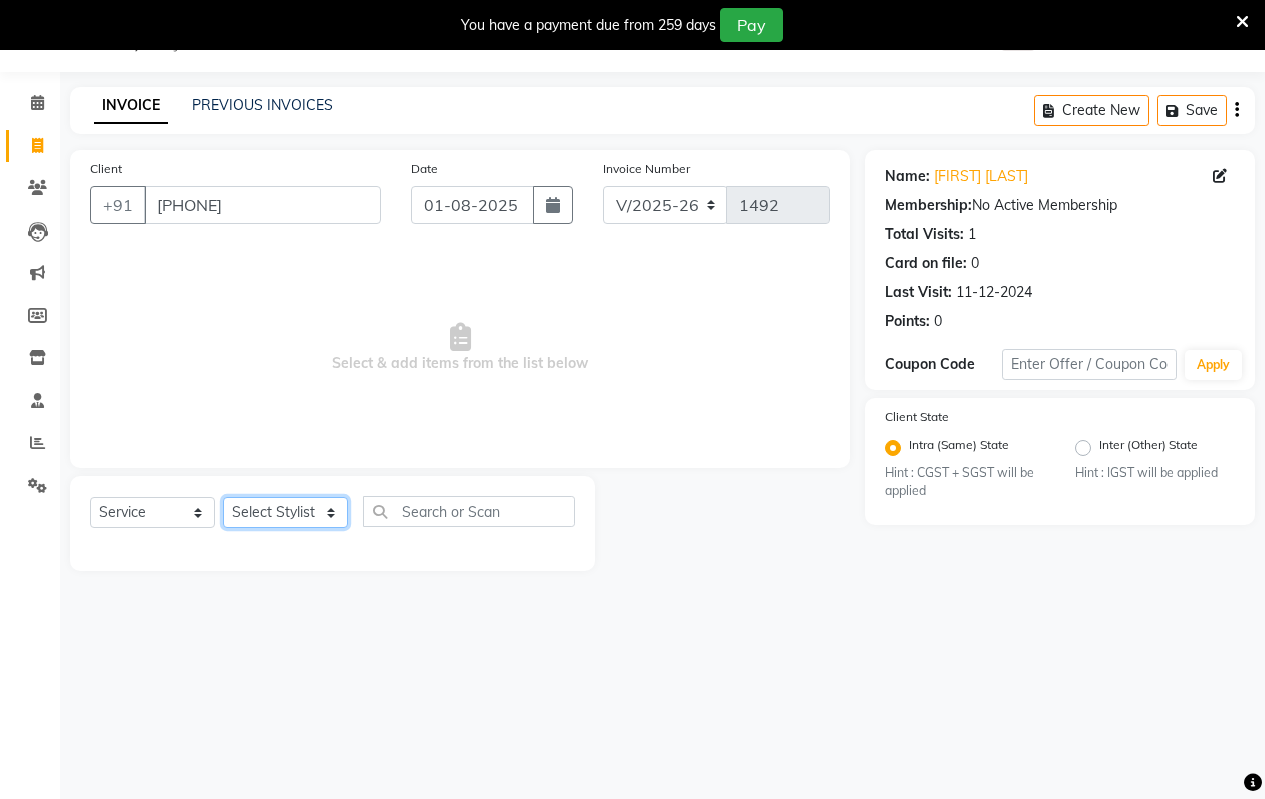 select on "[POSTAL_CODE]" 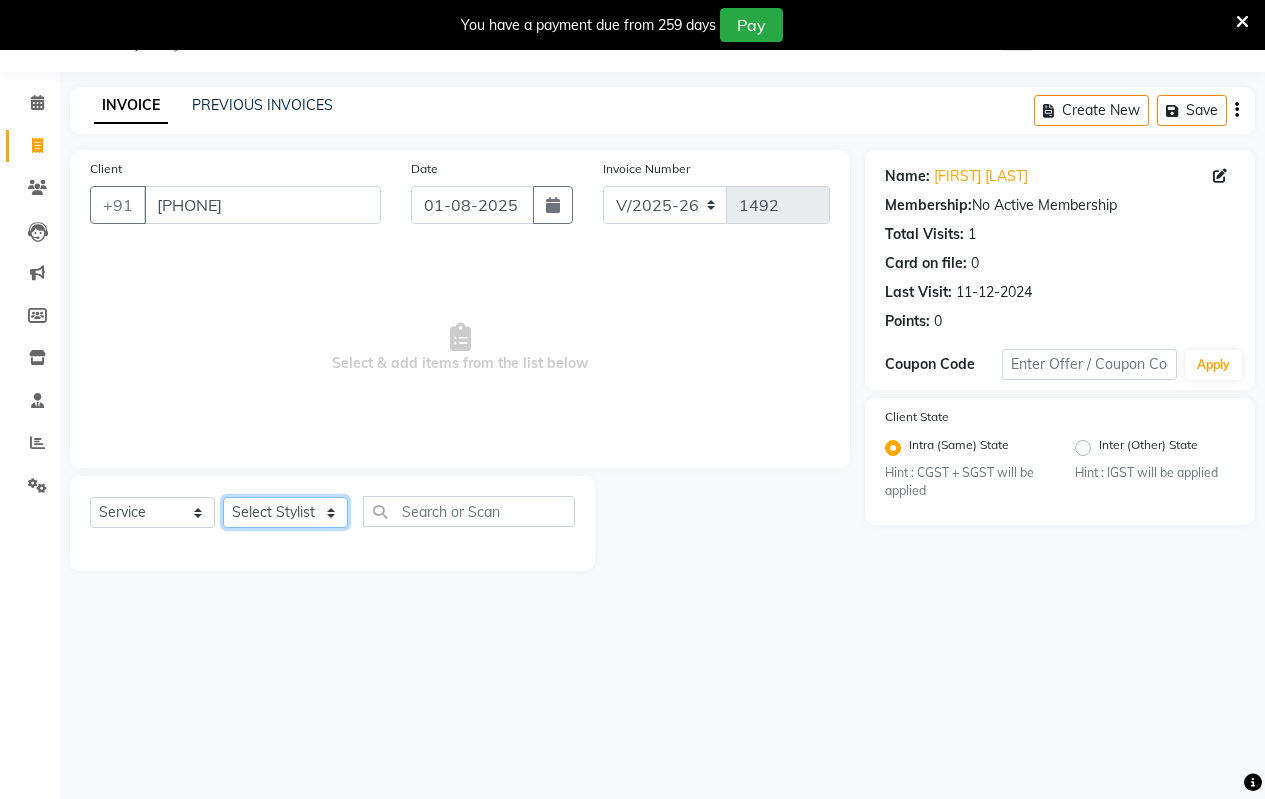 click on "Select Stylist [FIRST] [FIRST] [FIRST] [FIRST] [FIRST] [FIRST] [FIRST] [FIRST] [FIRST]" 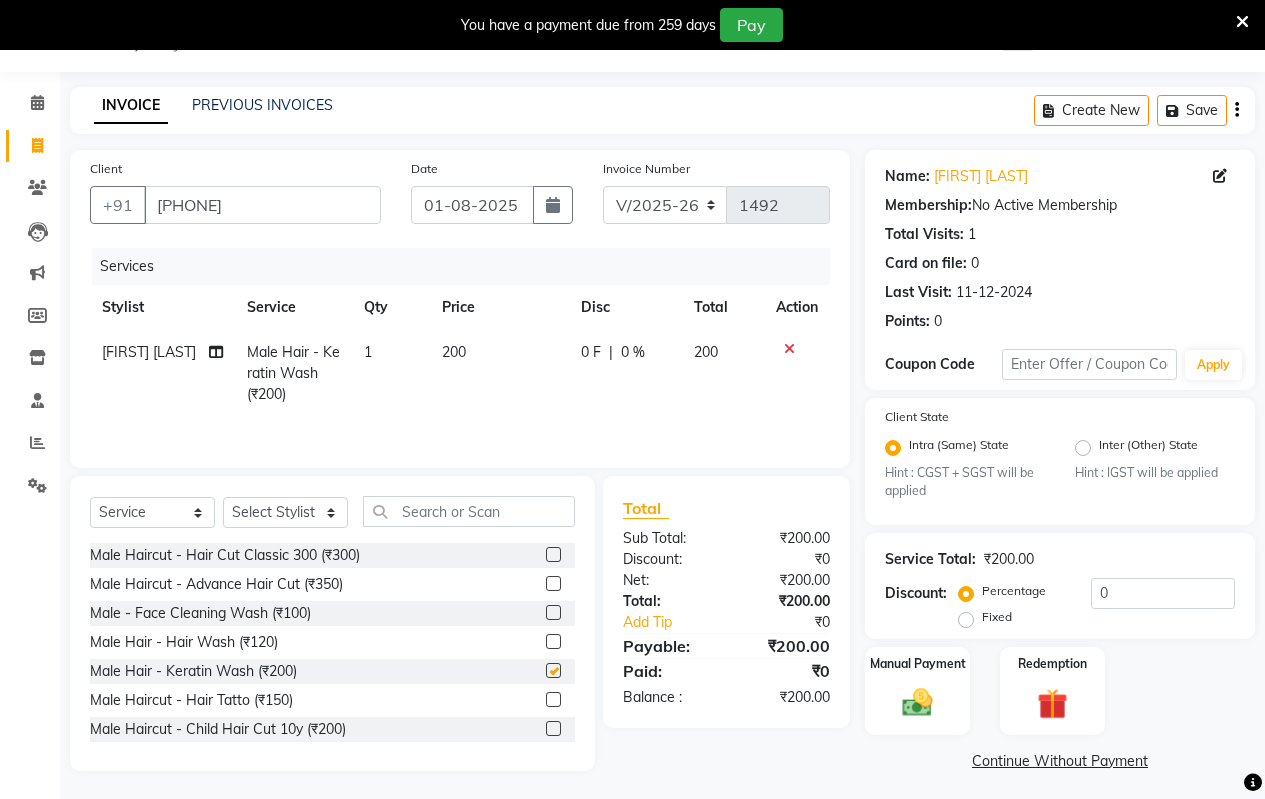 checkbox on "false" 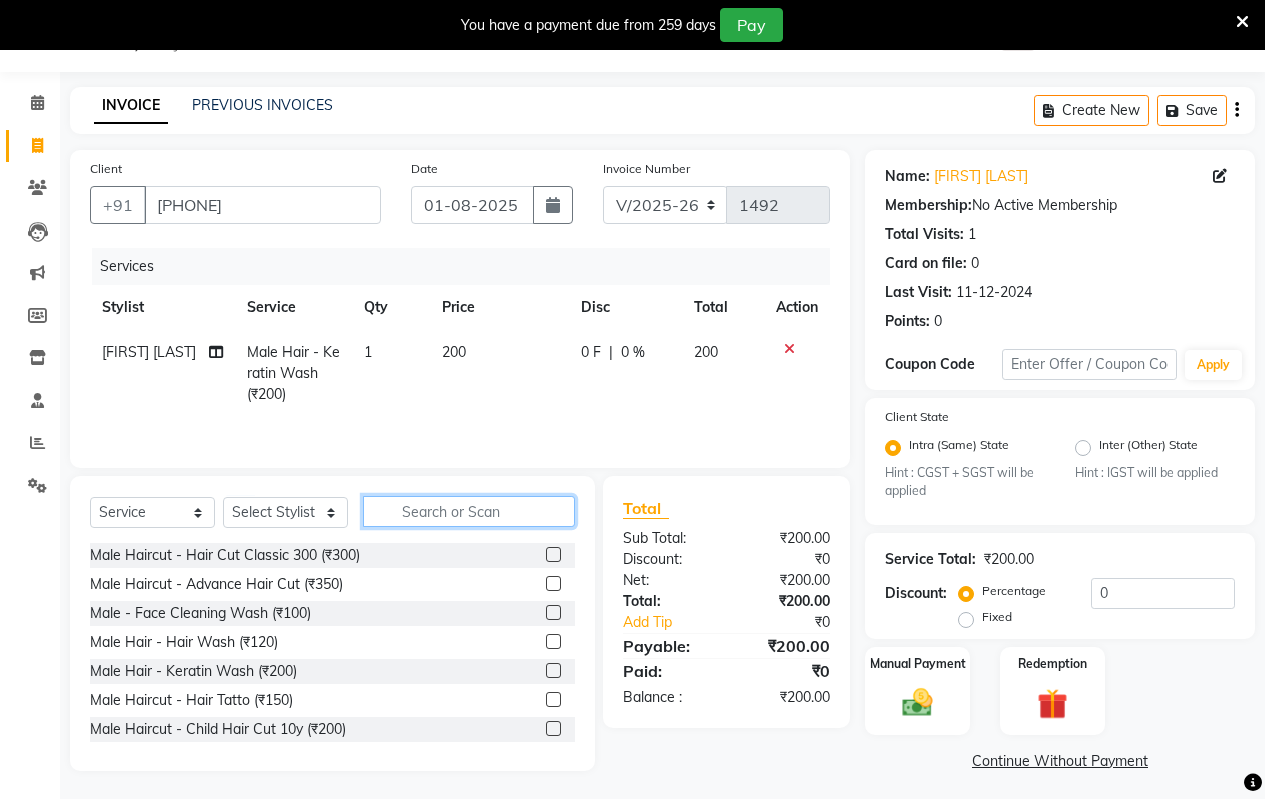 click 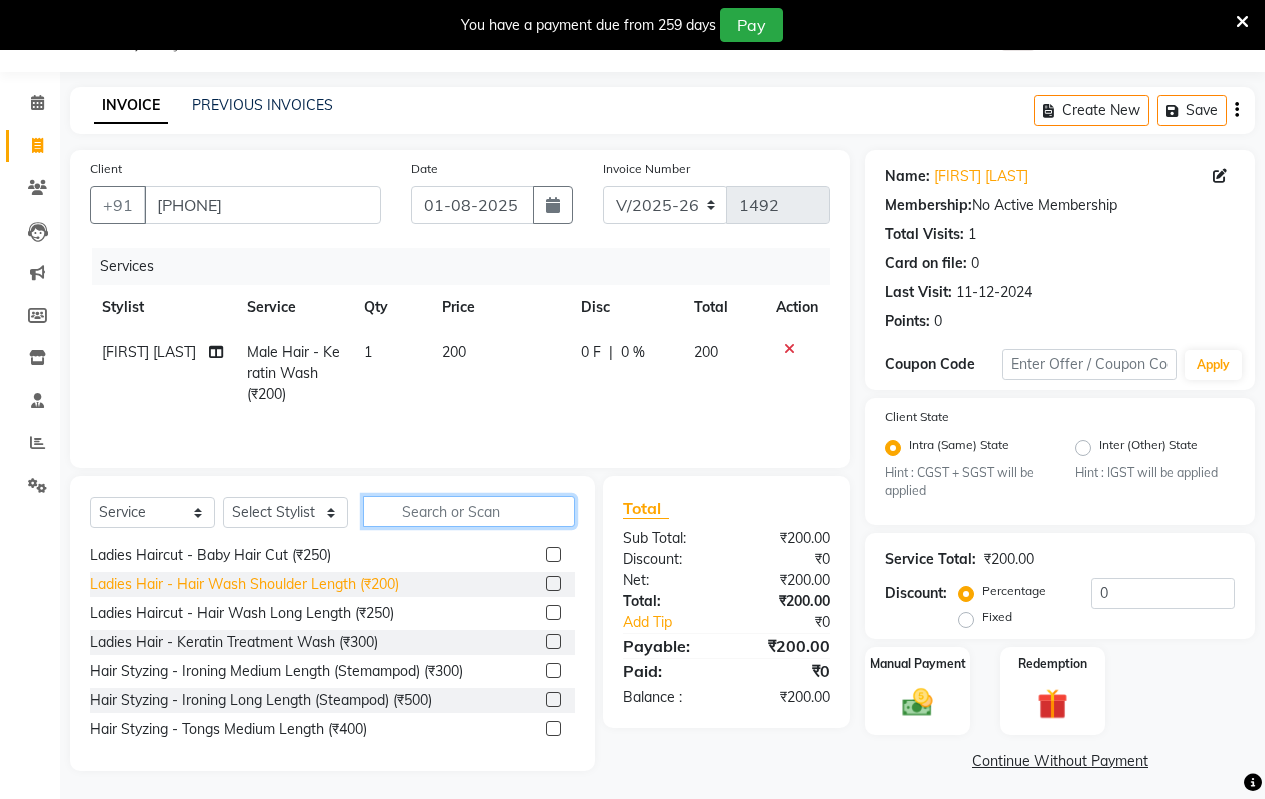 scroll, scrollTop: 700, scrollLeft: 0, axis: vertical 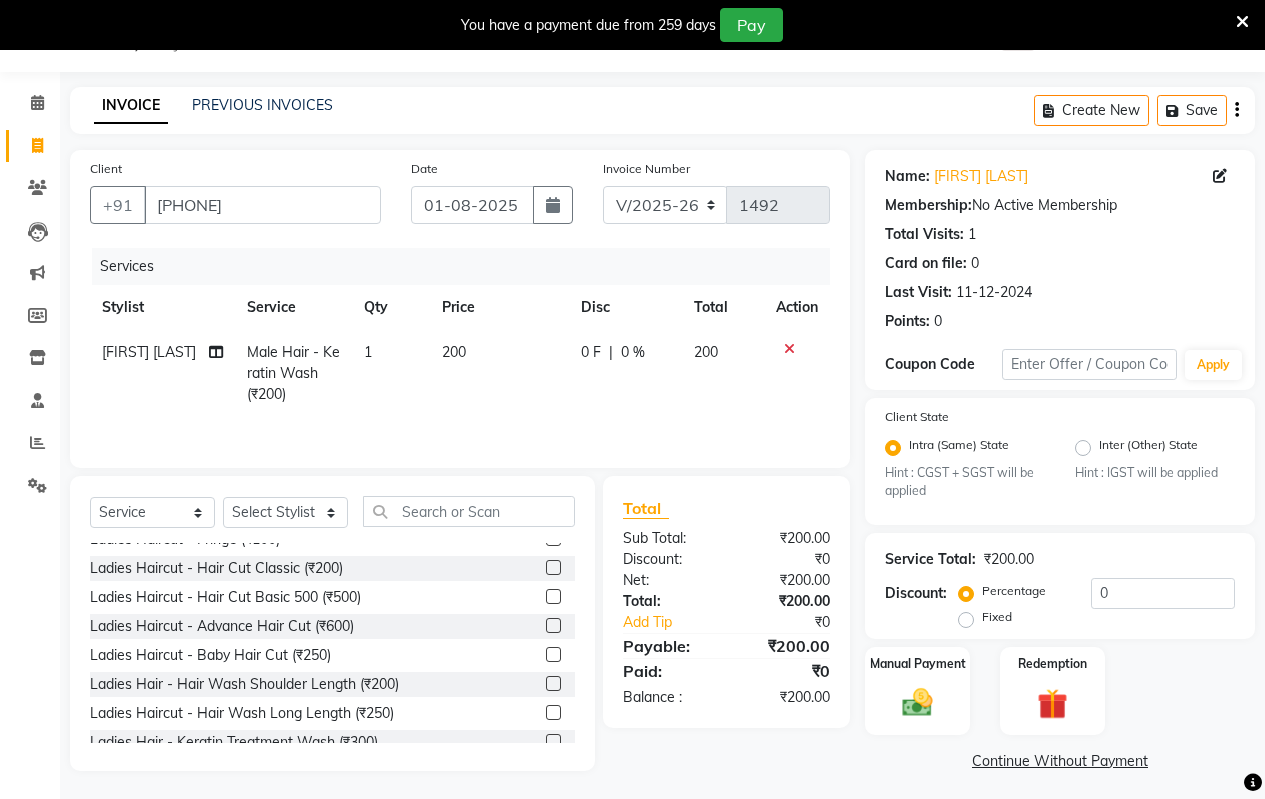 click 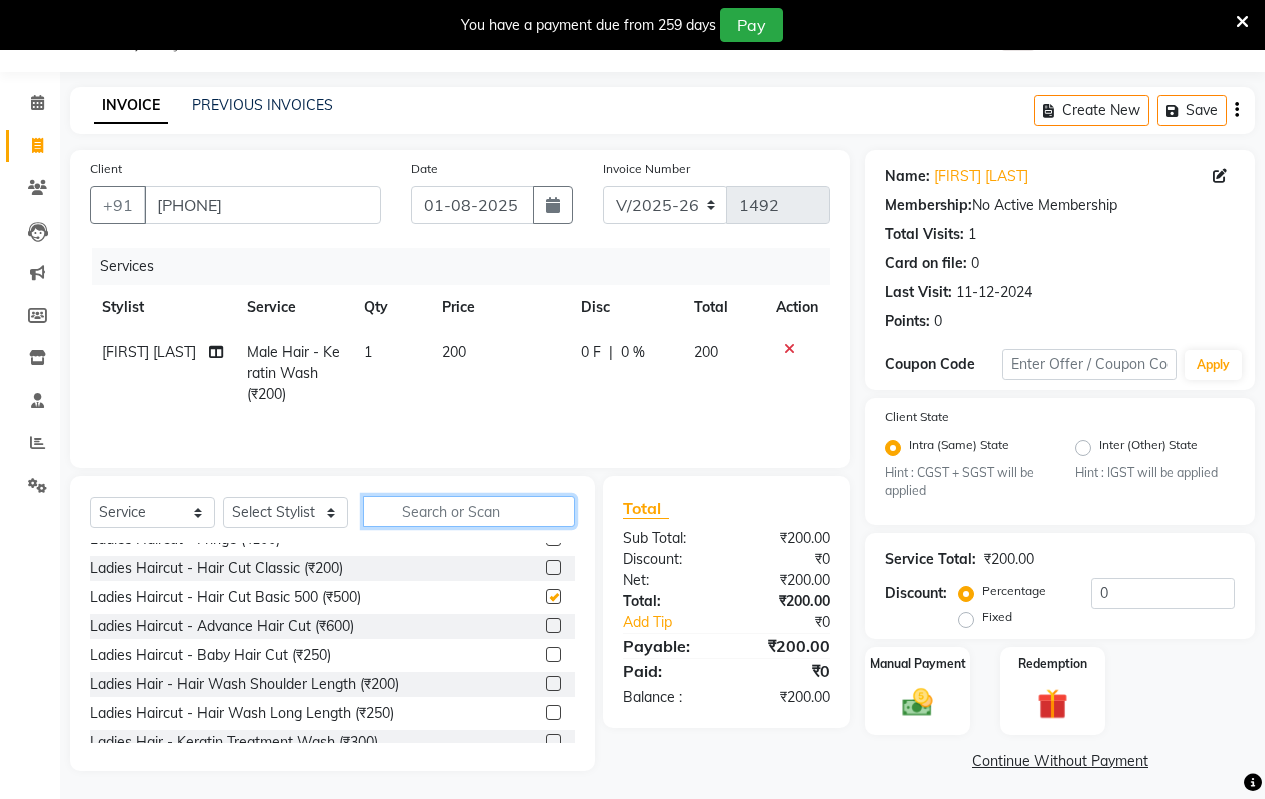 click 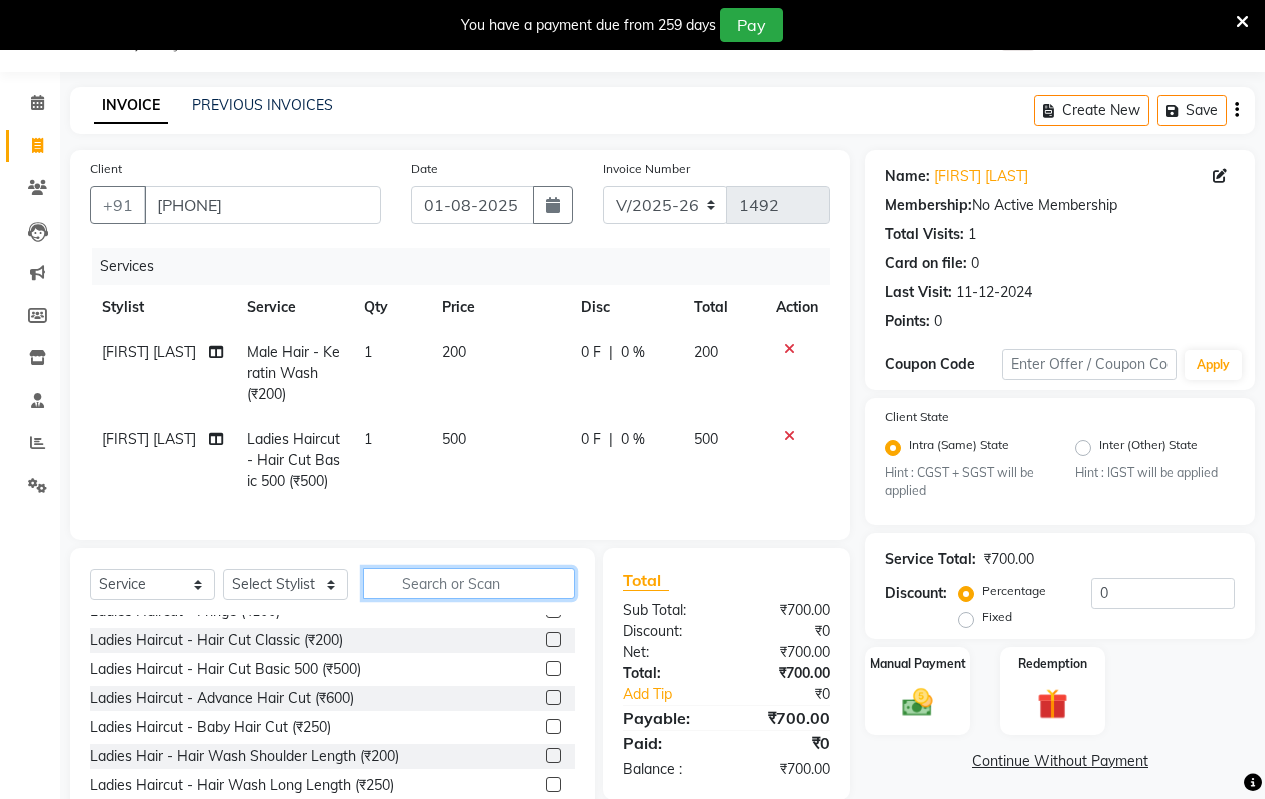 checkbox on "false" 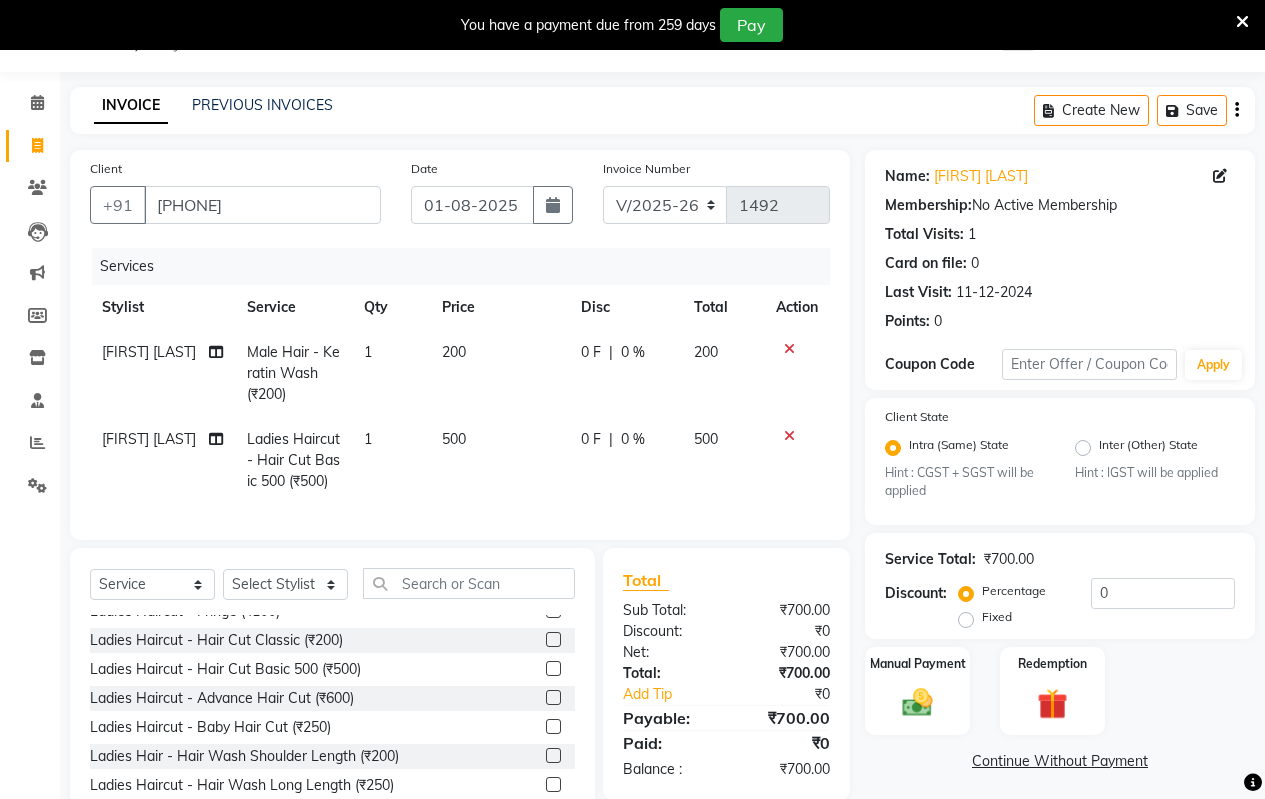 click 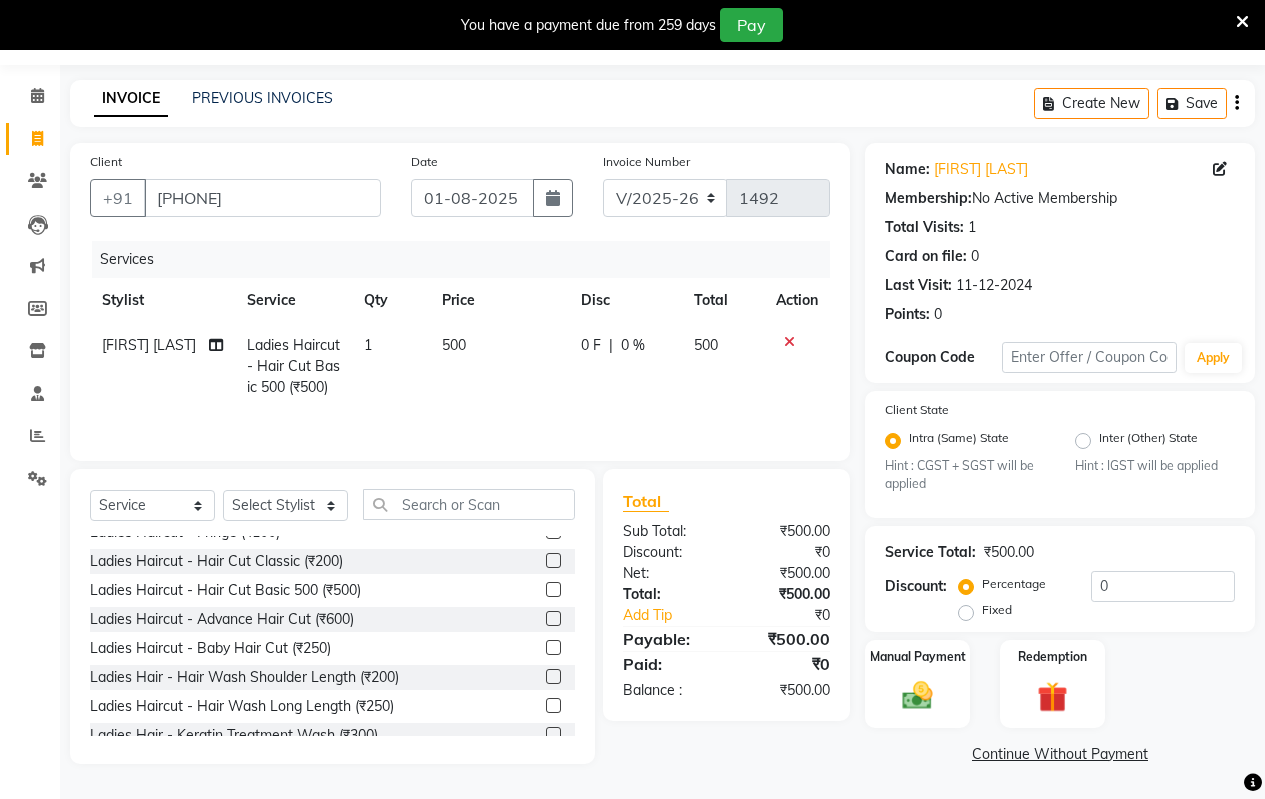 scroll, scrollTop: 73, scrollLeft: 0, axis: vertical 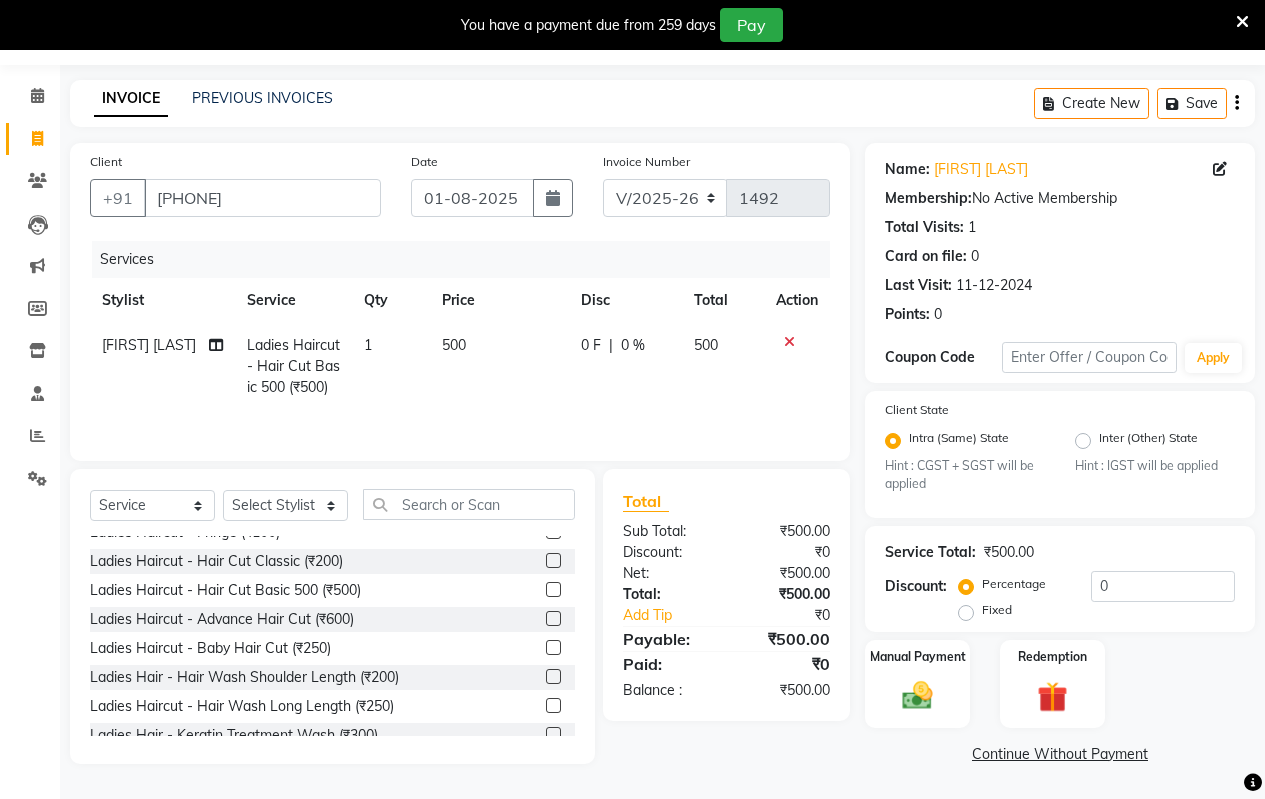 click on "500" 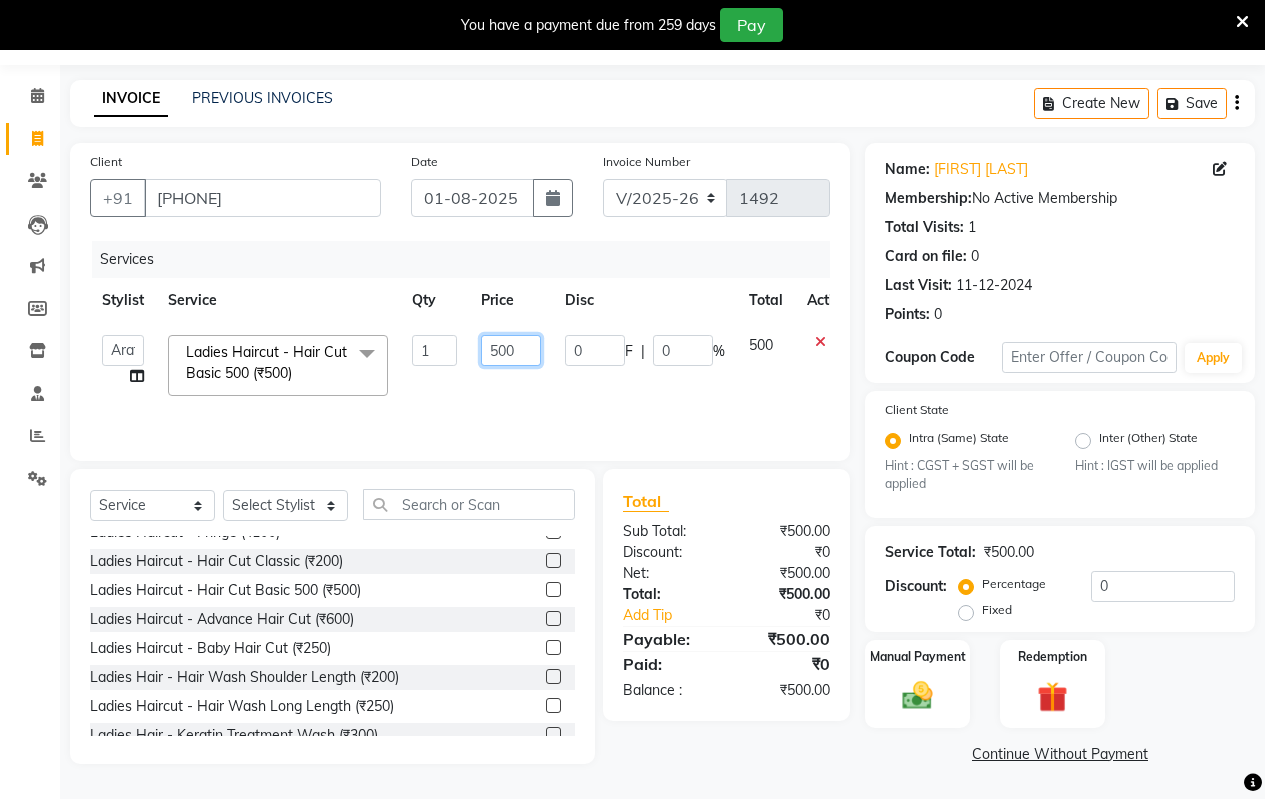 click on "500" 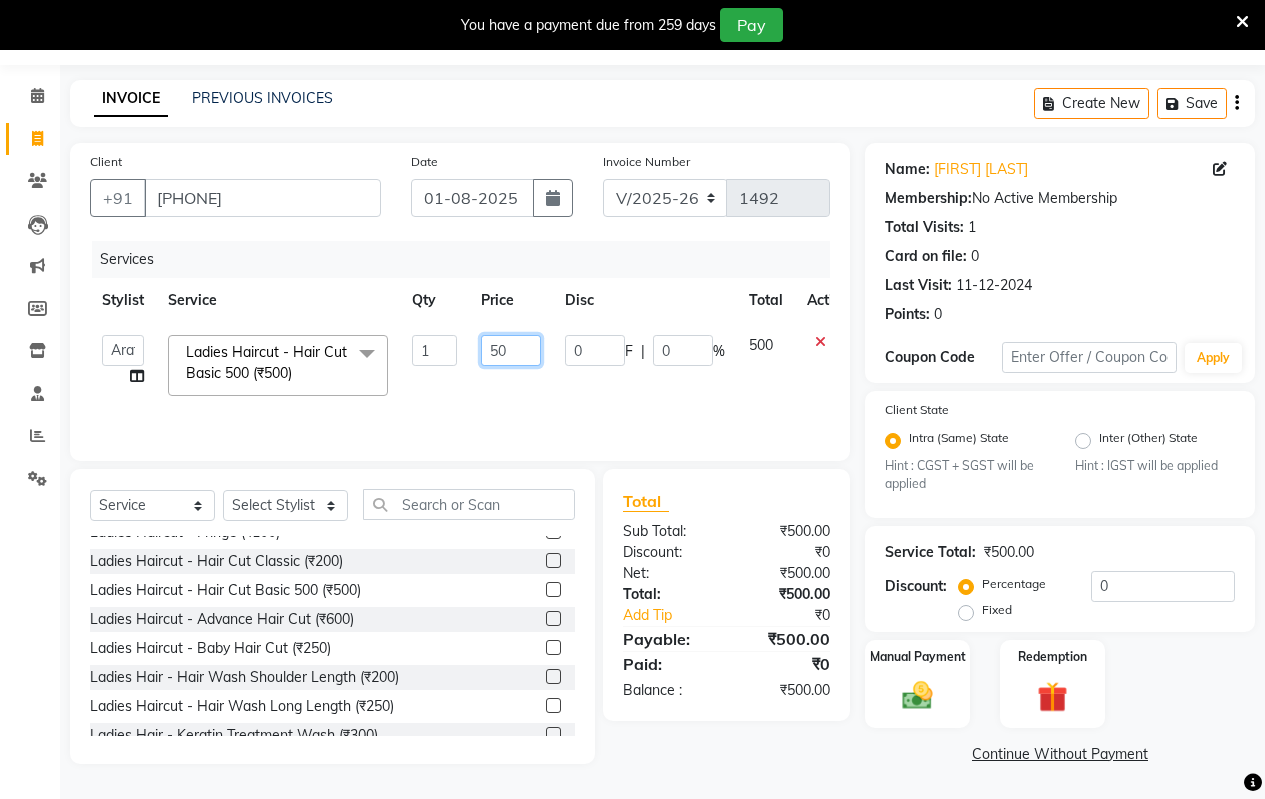 type on "5" 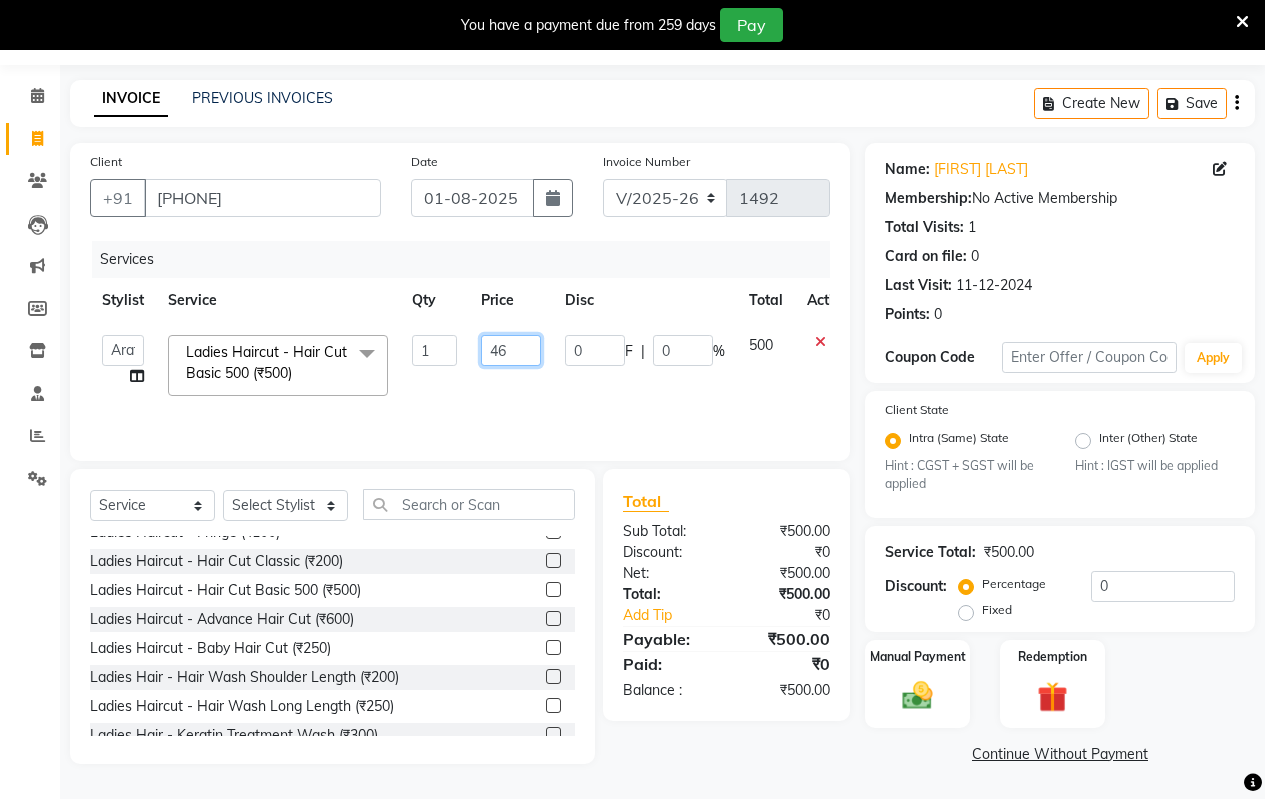 type on "460" 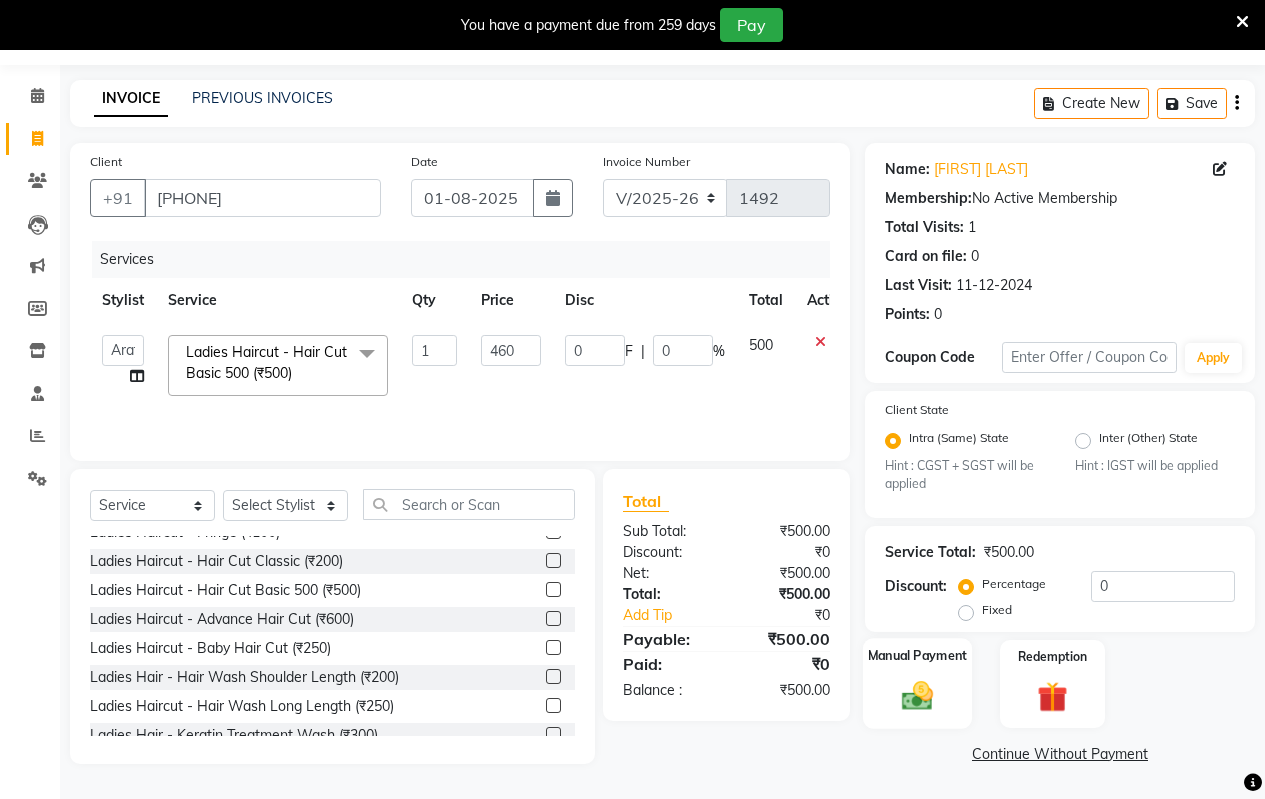 click 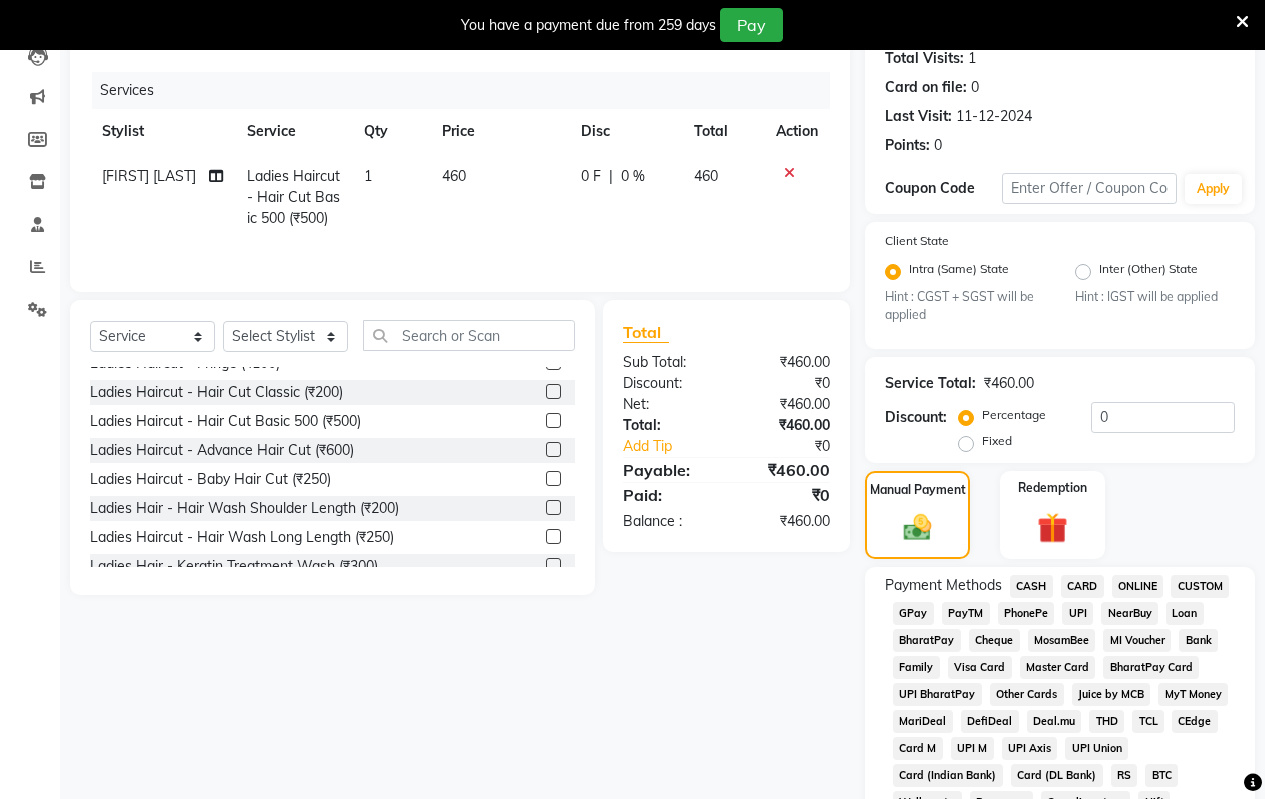 scroll, scrollTop: 257, scrollLeft: 0, axis: vertical 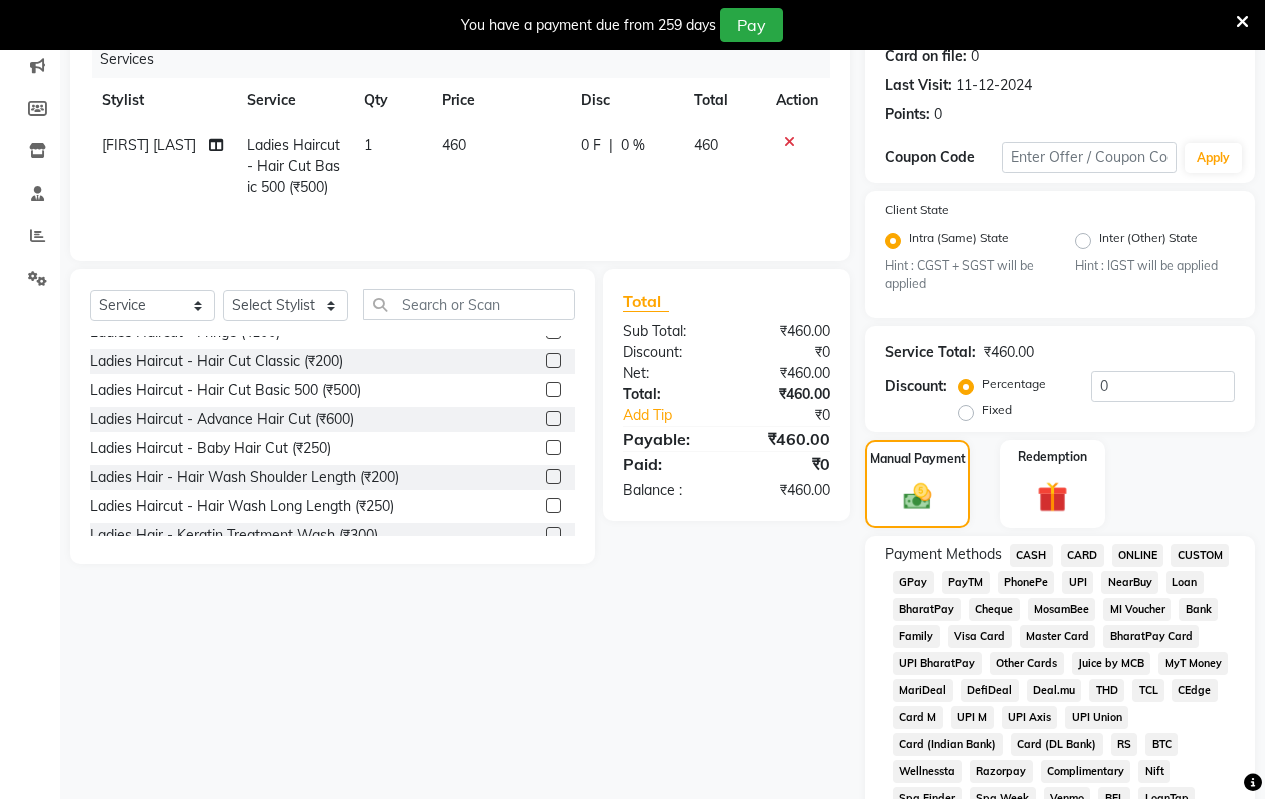 click on "CASH" 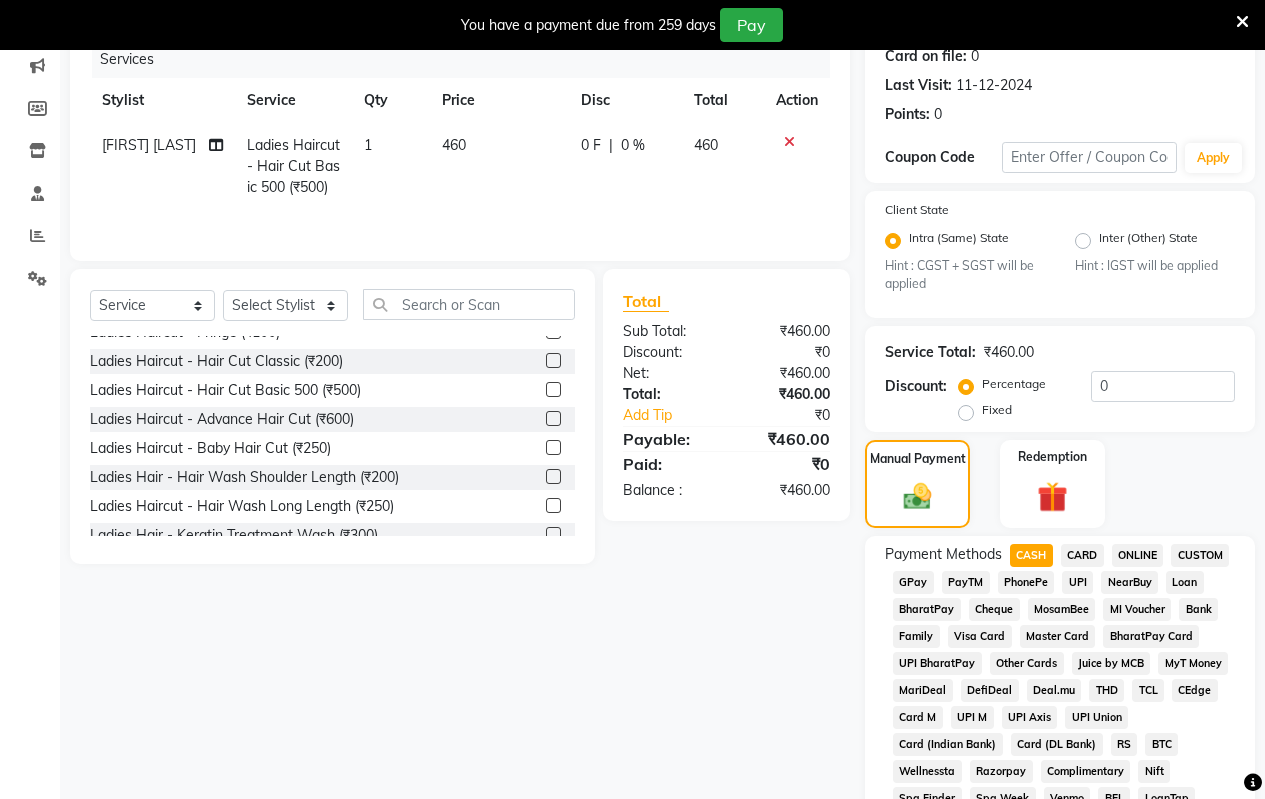 click on "460" 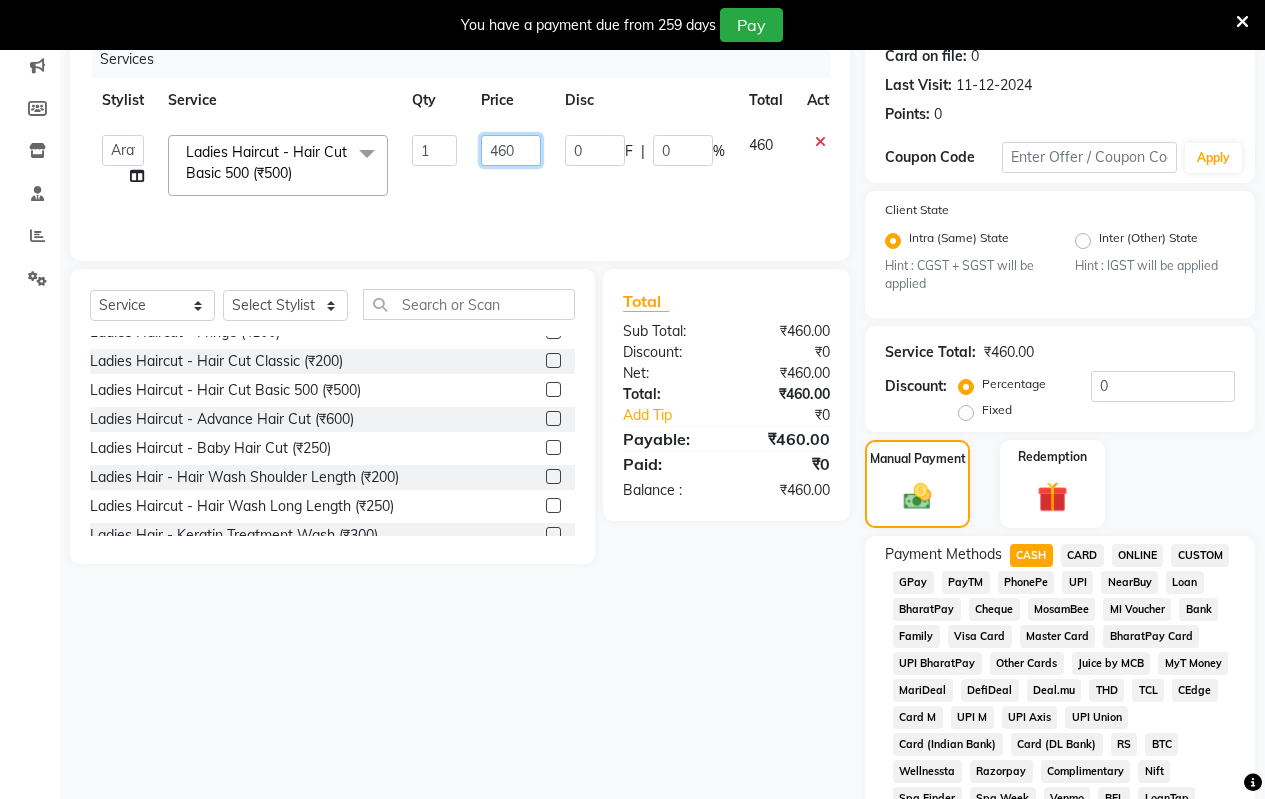 click on "460" 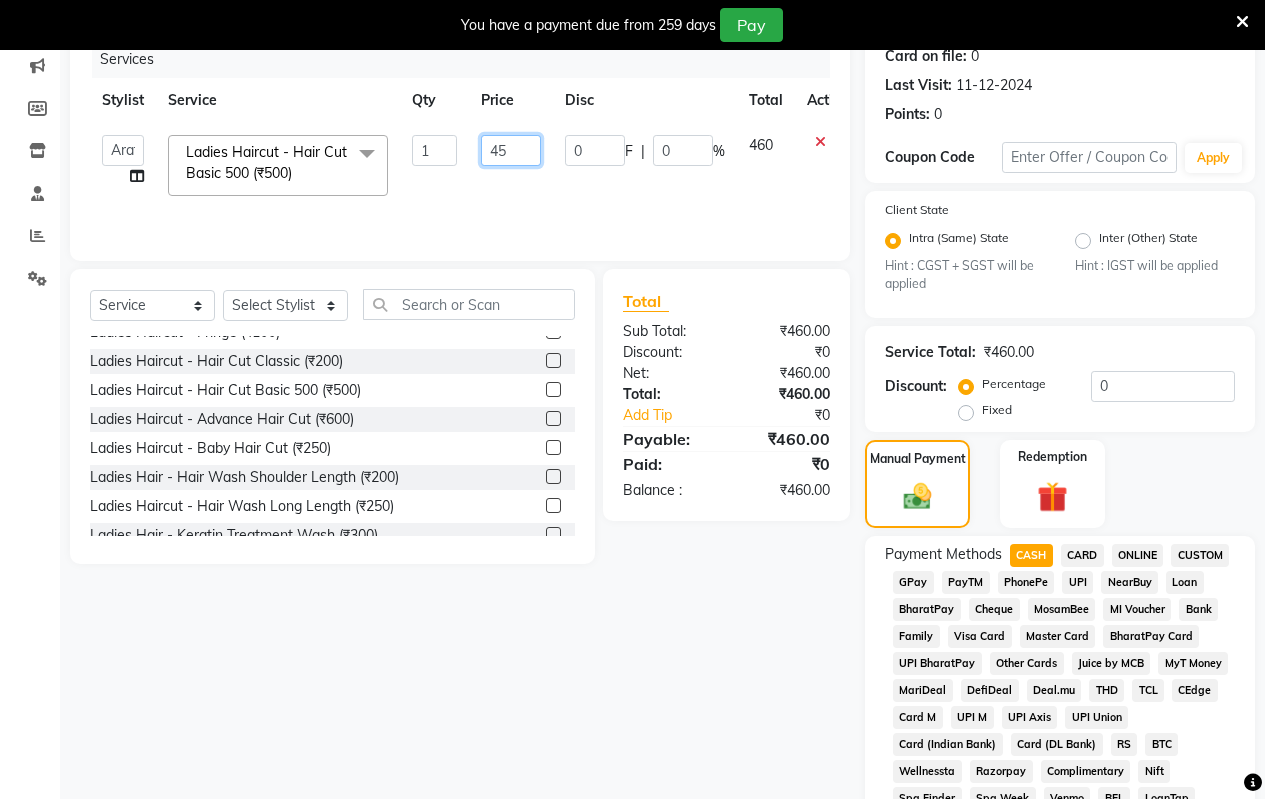 type on "450" 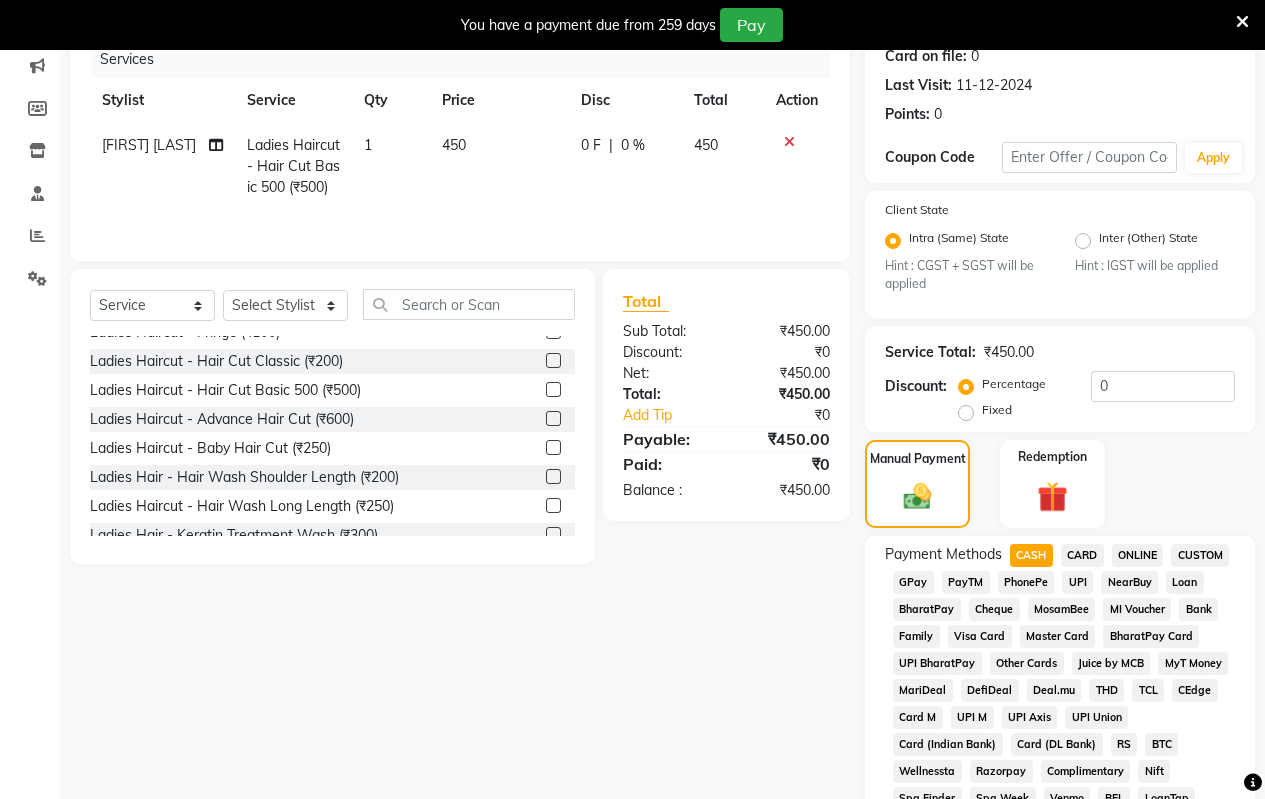 click on "CASH" 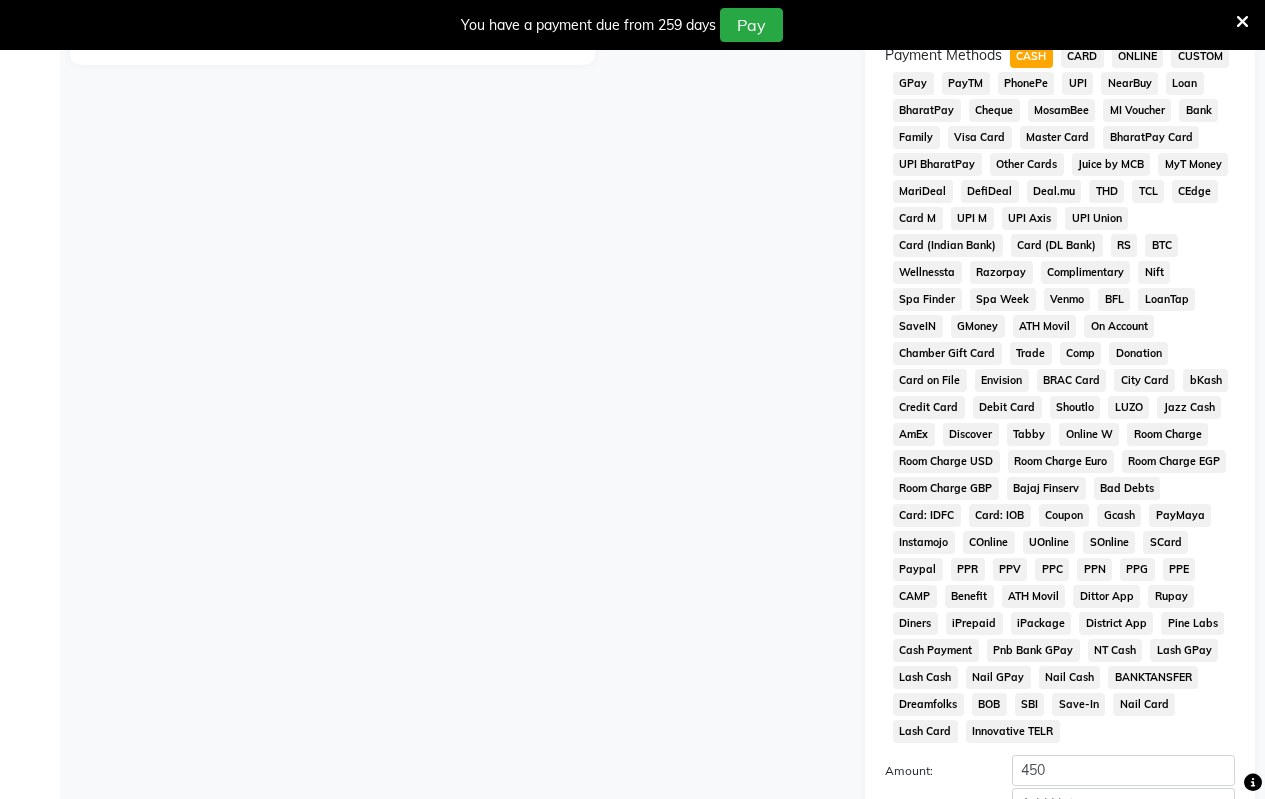 scroll, scrollTop: 957, scrollLeft: 0, axis: vertical 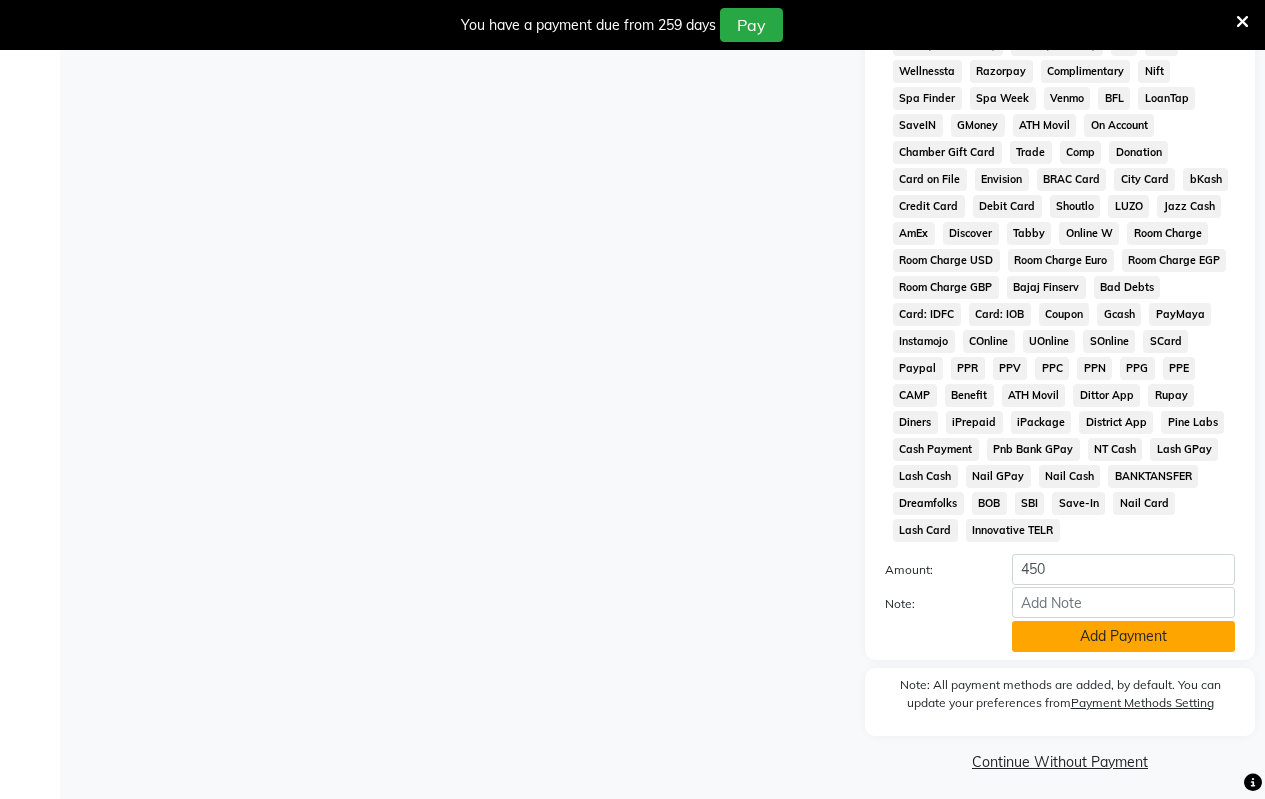 click on "Add Payment" 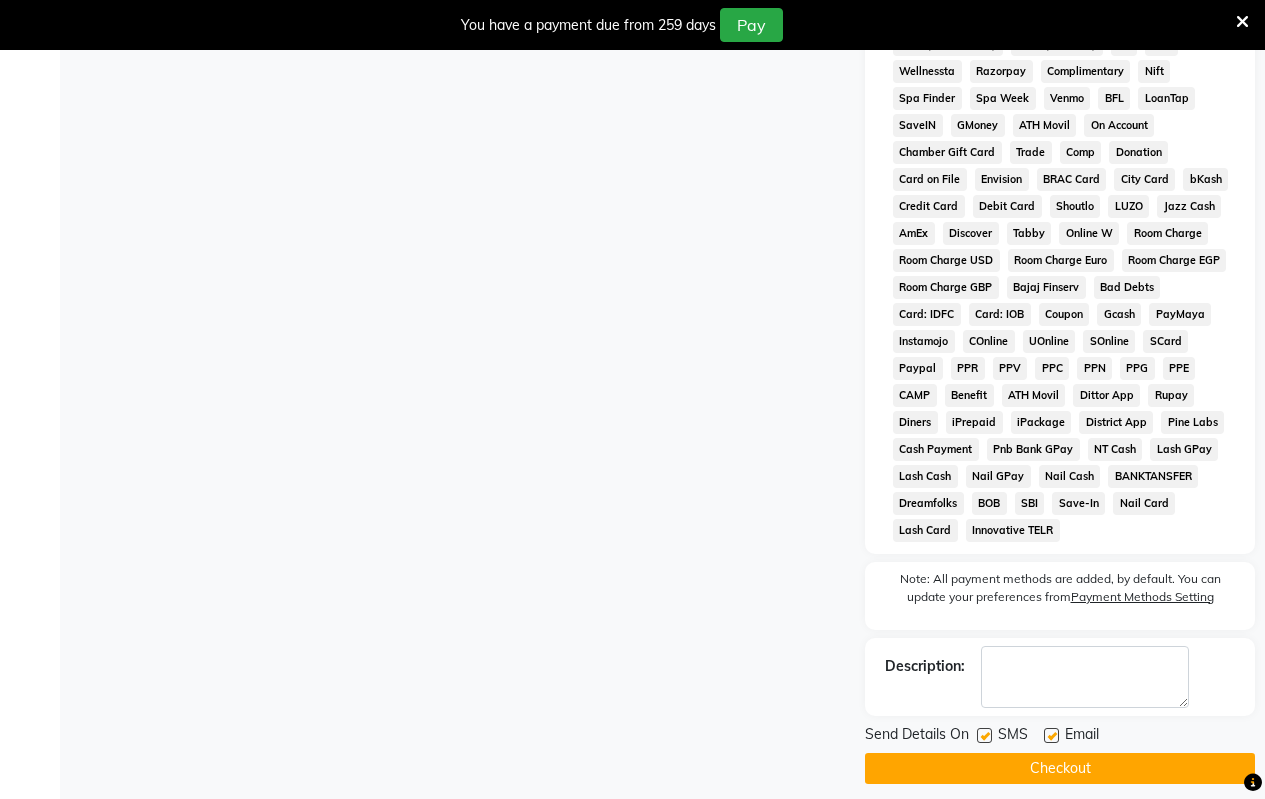 click on "Checkout" 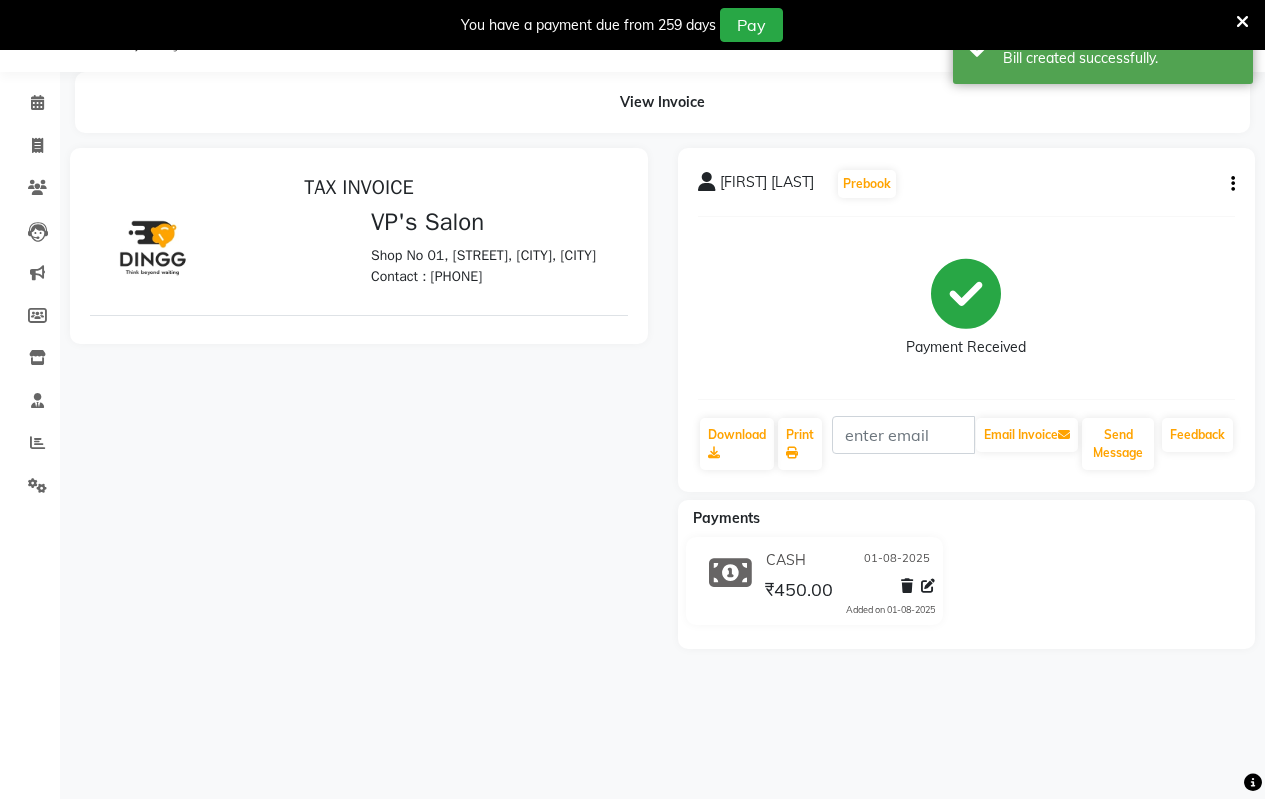 scroll, scrollTop: 0, scrollLeft: 0, axis: both 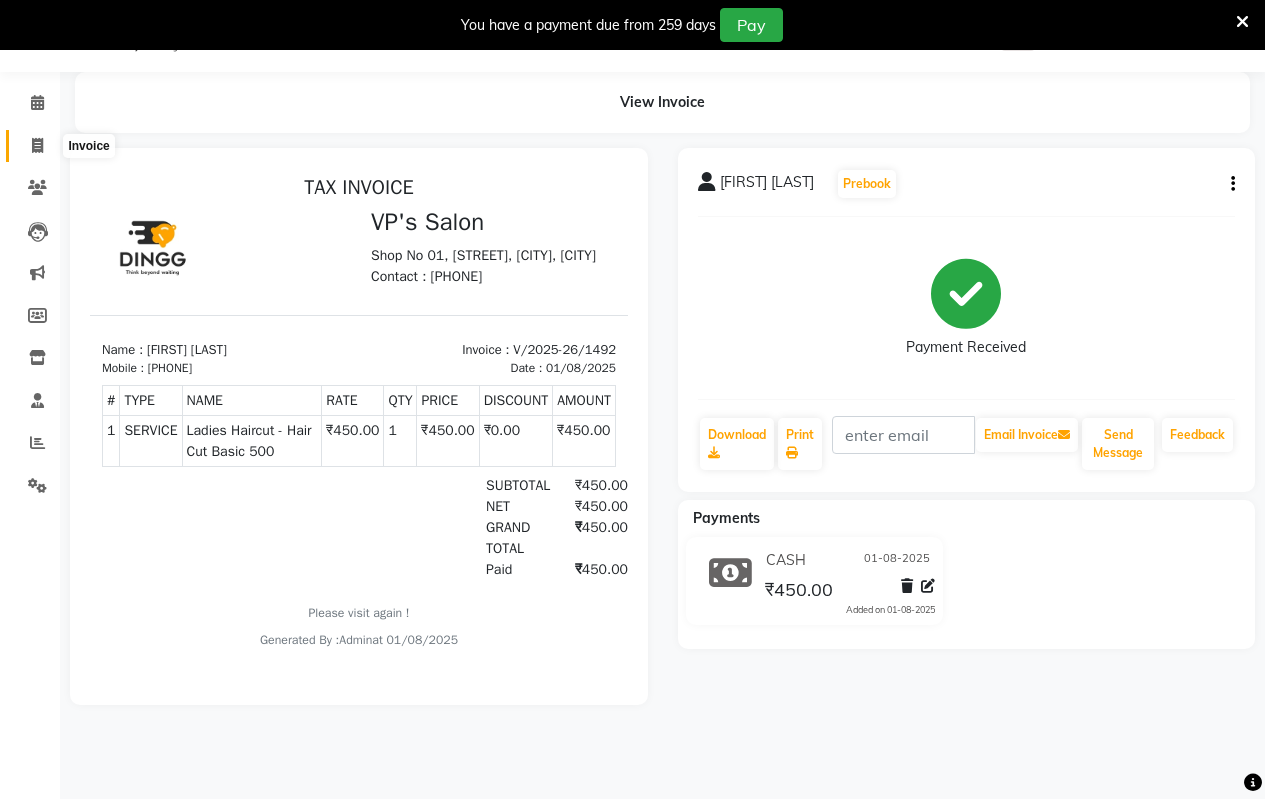 click 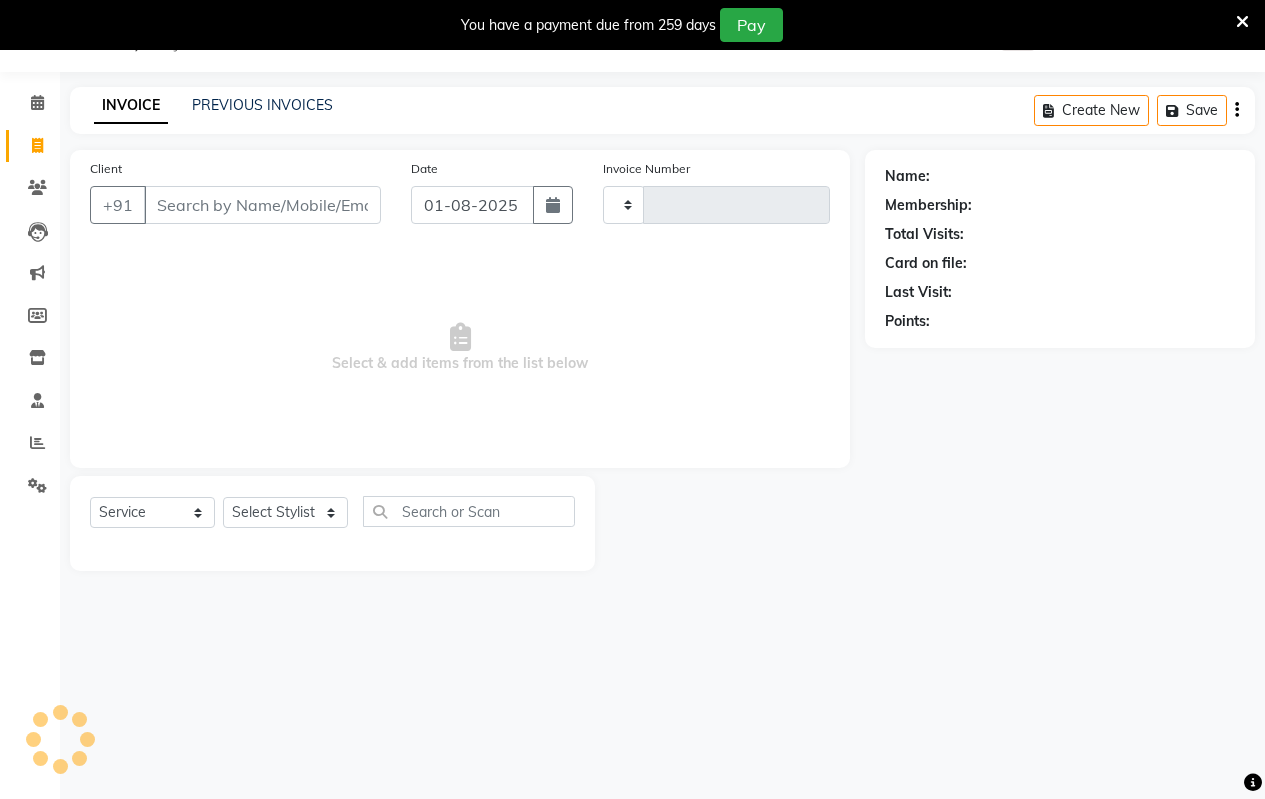 type on "1493" 